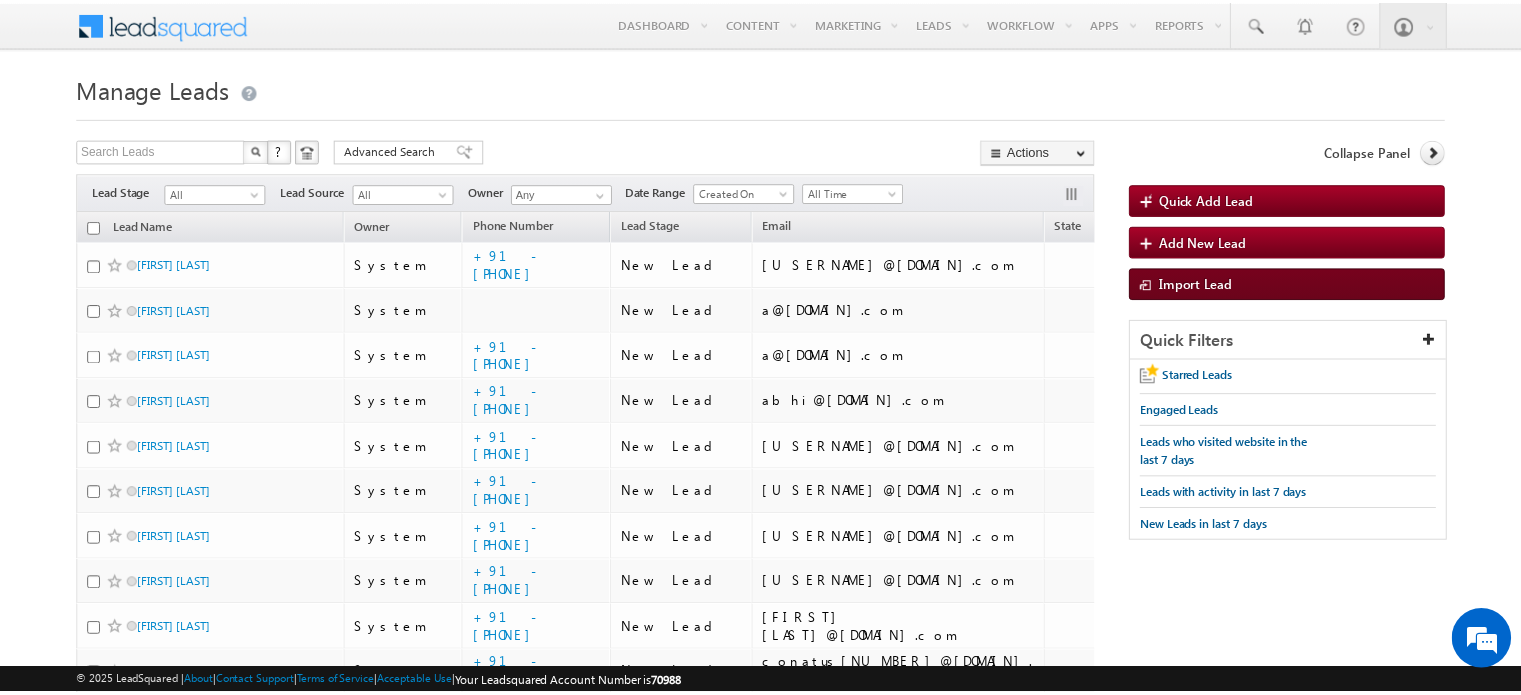 scroll, scrollTop: 0, scrollLeft: 0, axis: both 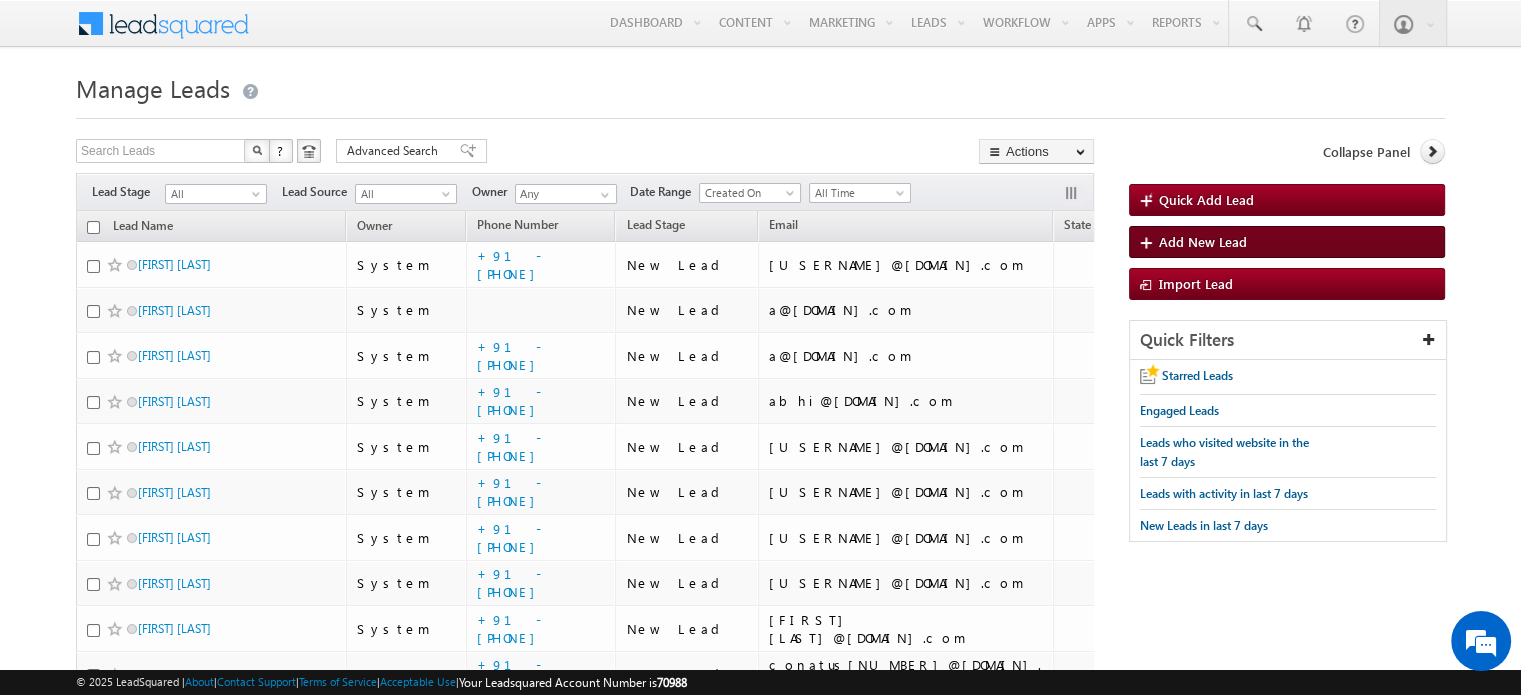 click on "Add New Lead" at bounding box center (1203, 241) 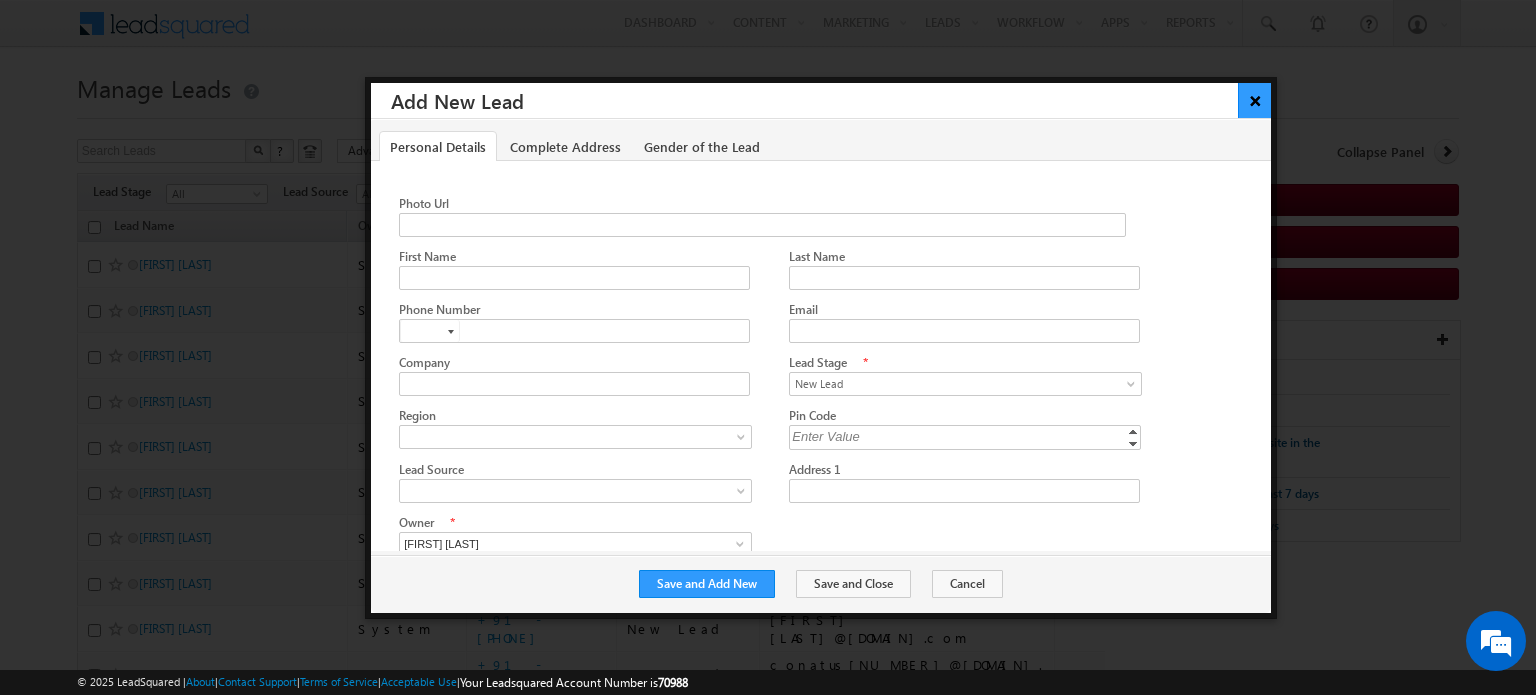click on "×" at bounding box center (1254, 100) 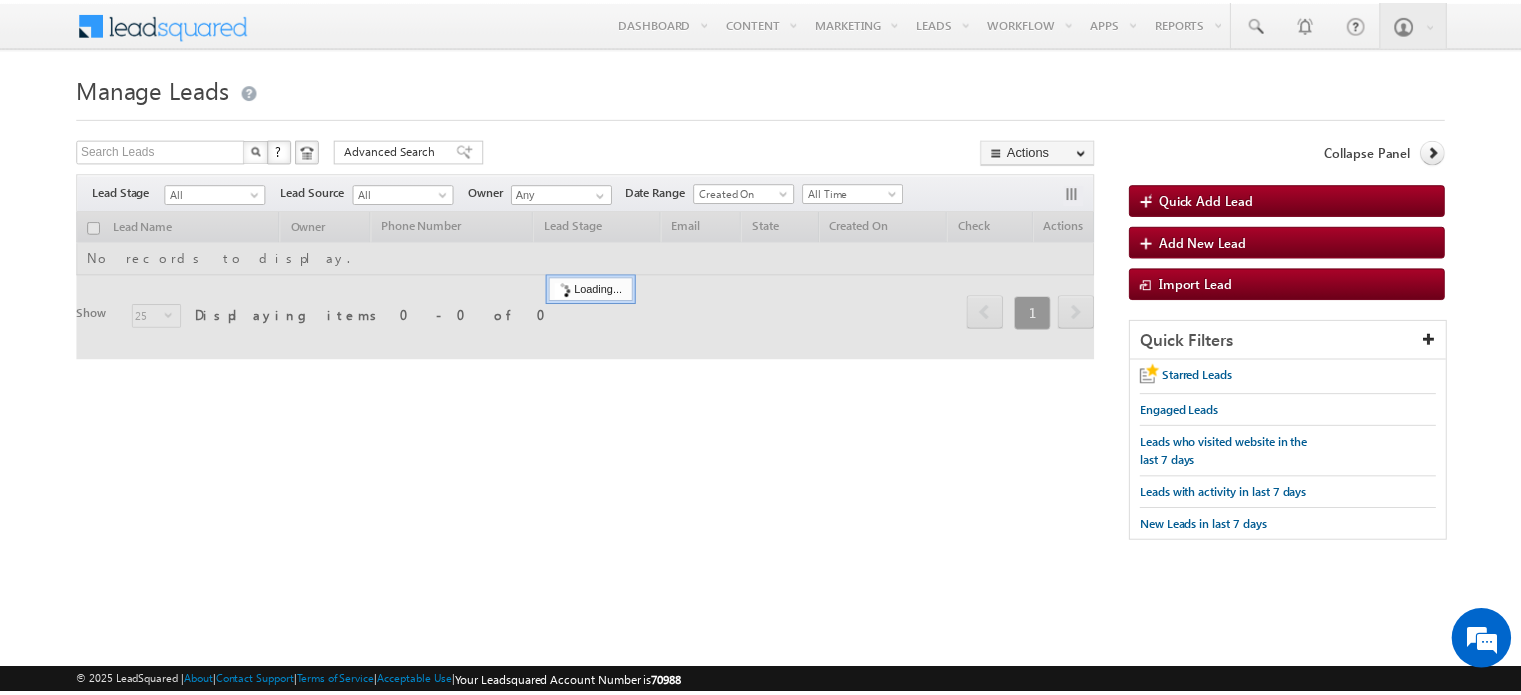 scroll, scrollTop: 0, scrollLeft: 0, axis: both 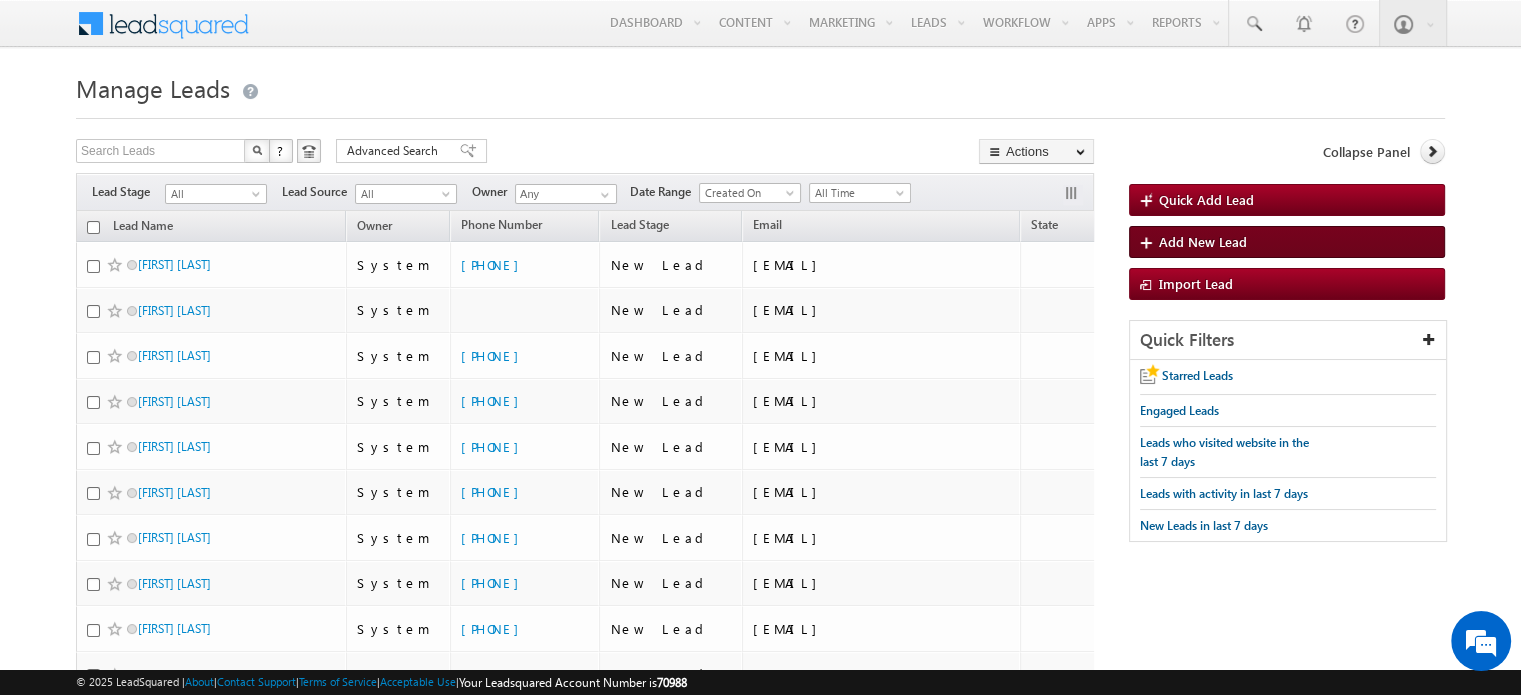 click on "Add New Lead" at bounding box center [1203, 241] 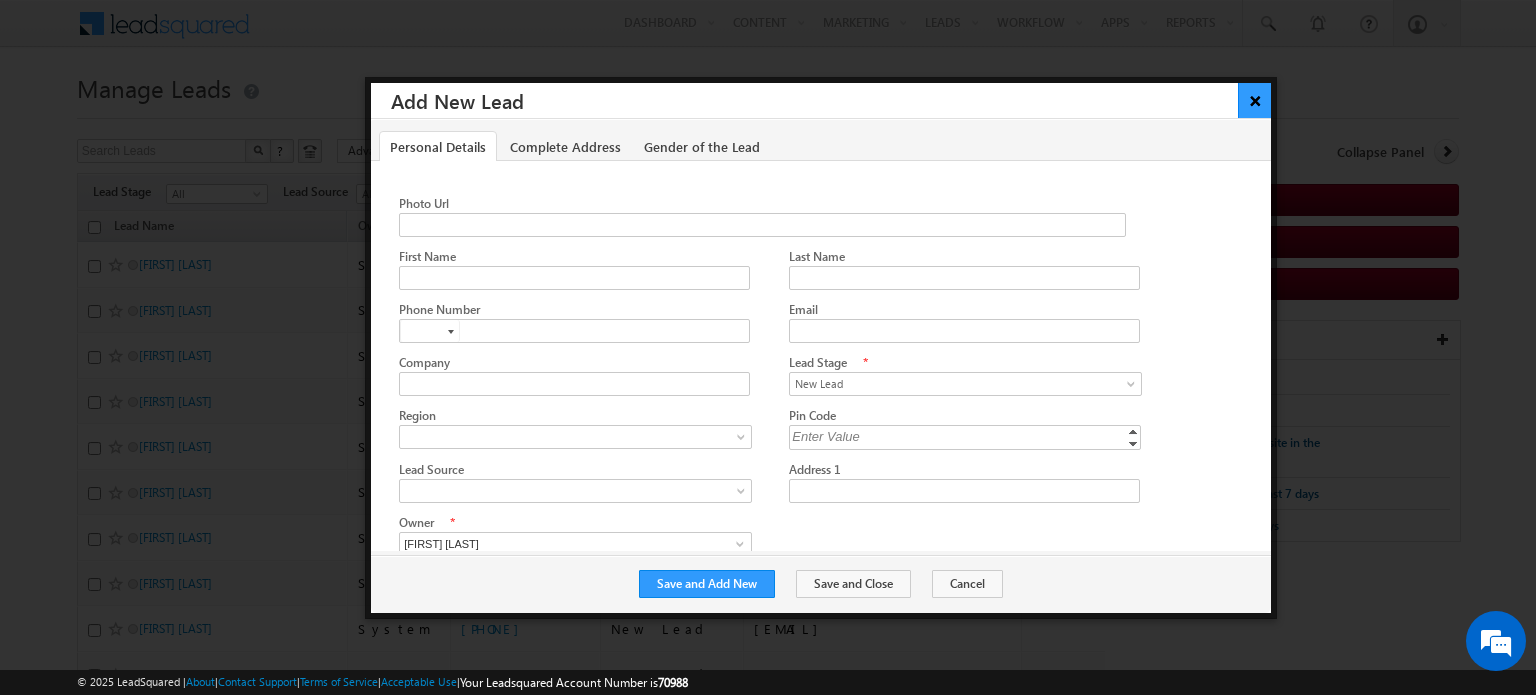click on "×" at bounding box center [1254, 100] 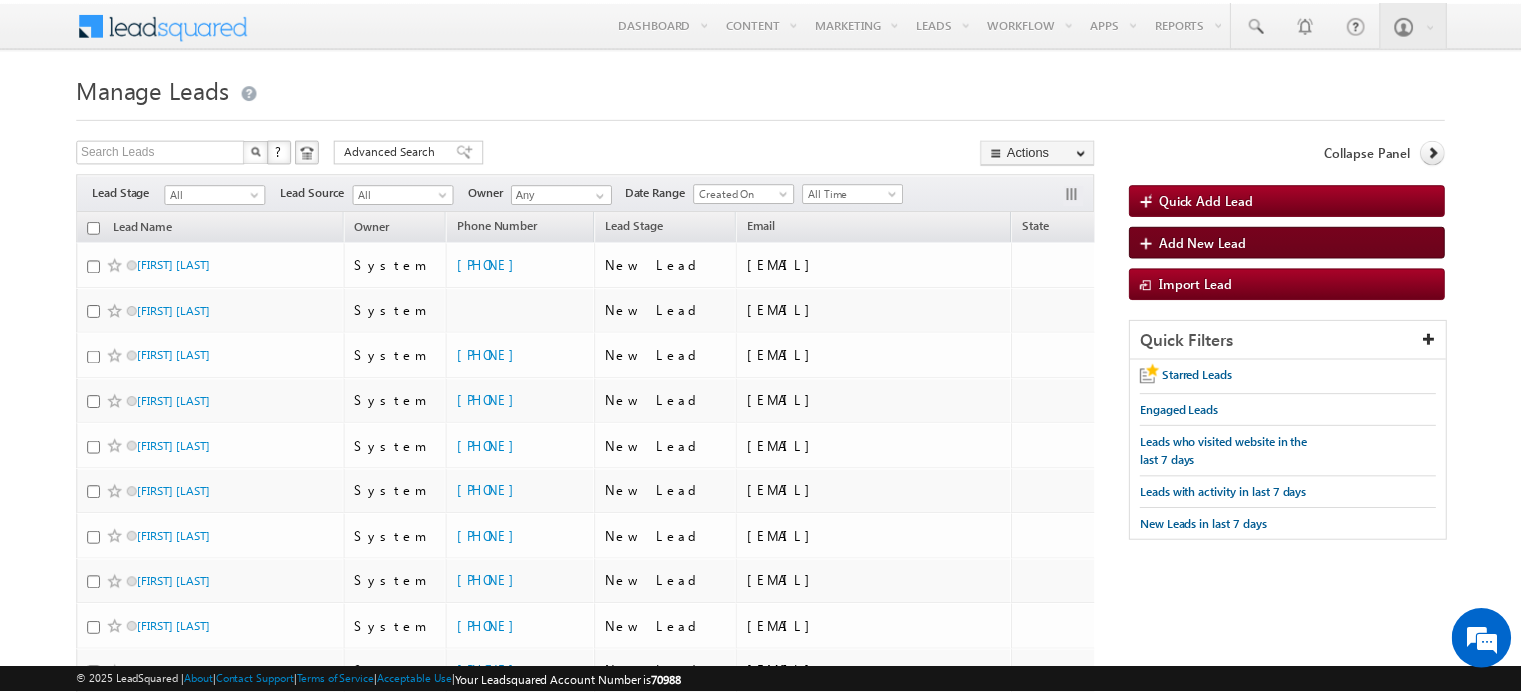 scroll, scrollTop: 0, scrollLeft: 0, axis: both 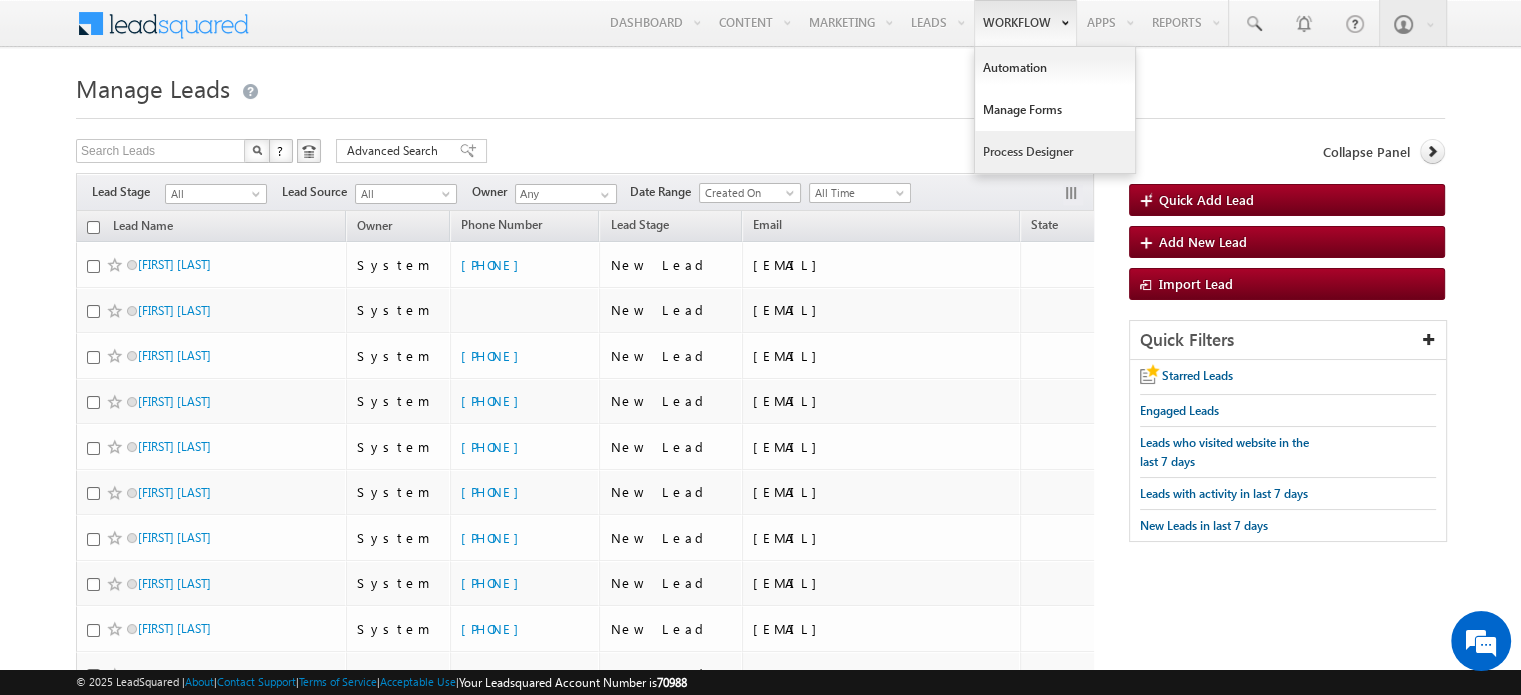 click on "Process Designer" at bounding box center [1055, 152] 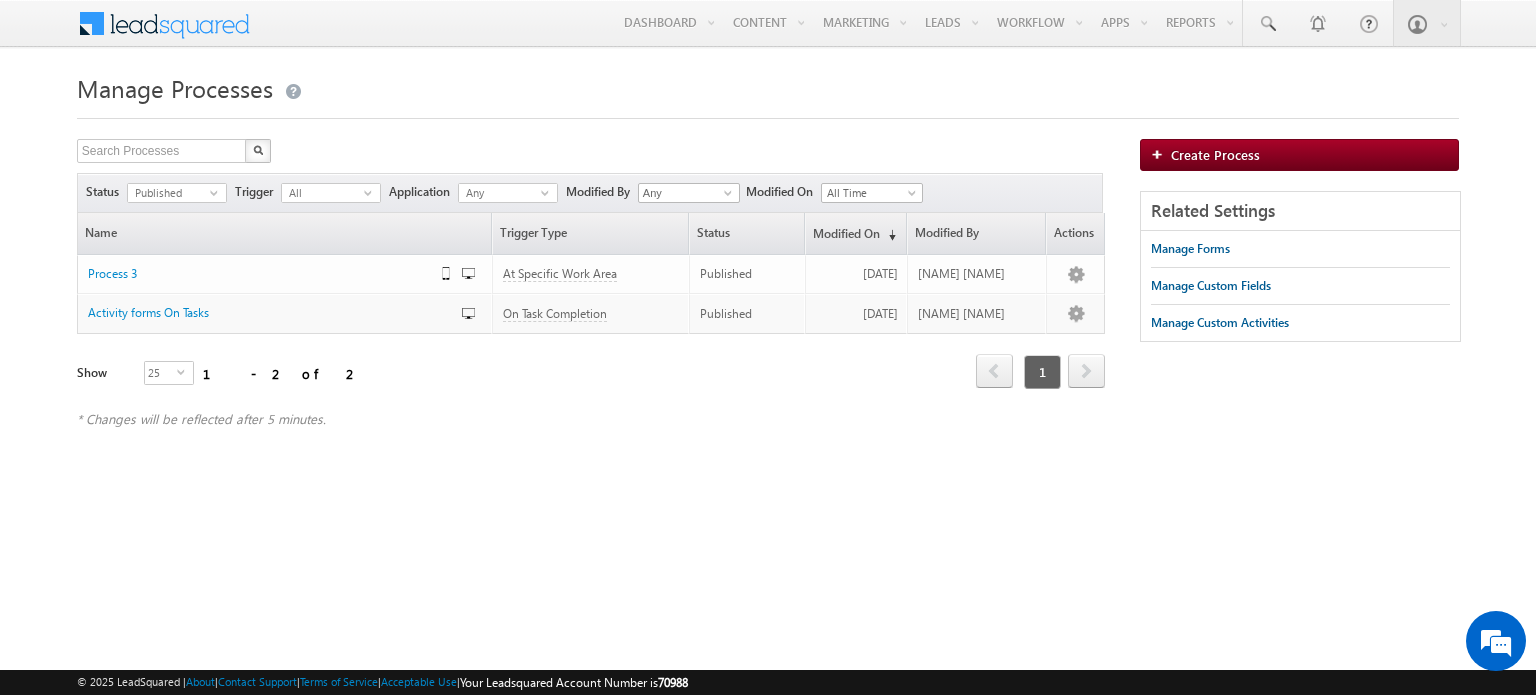 scroll, scrollTop: 0, scrollLeft: 0, axis: both 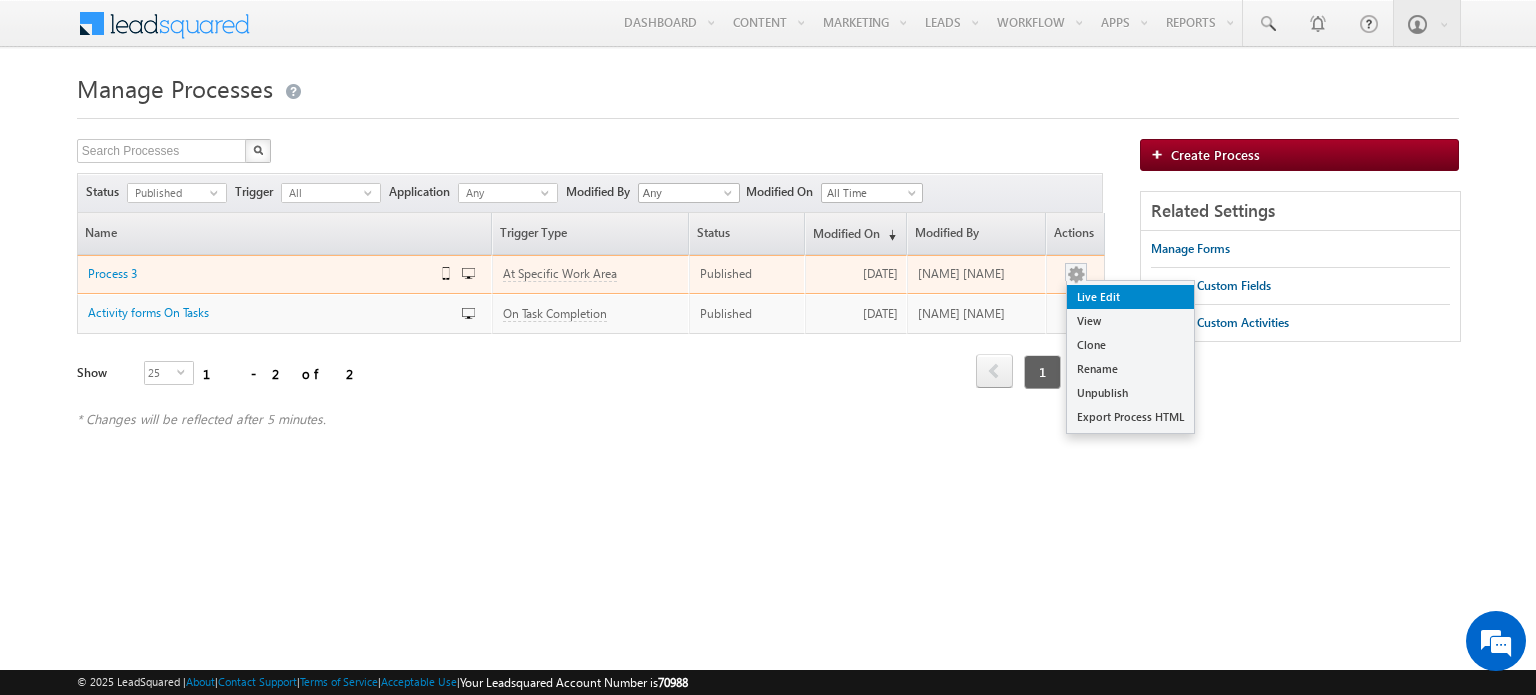 click on "Live Edit" at bounding box center [1130, 297] 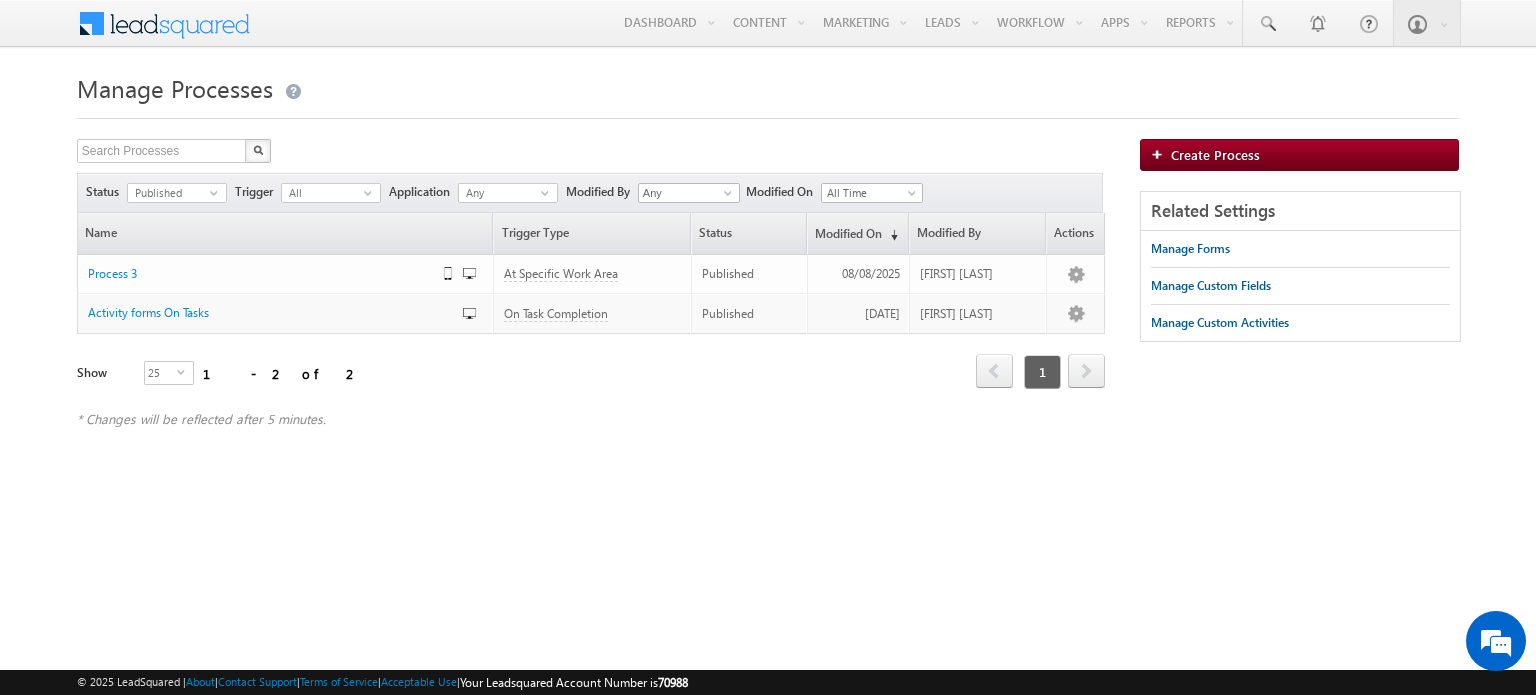 scroll, scrollTop: 0, scrollLeft: 0, axis: both 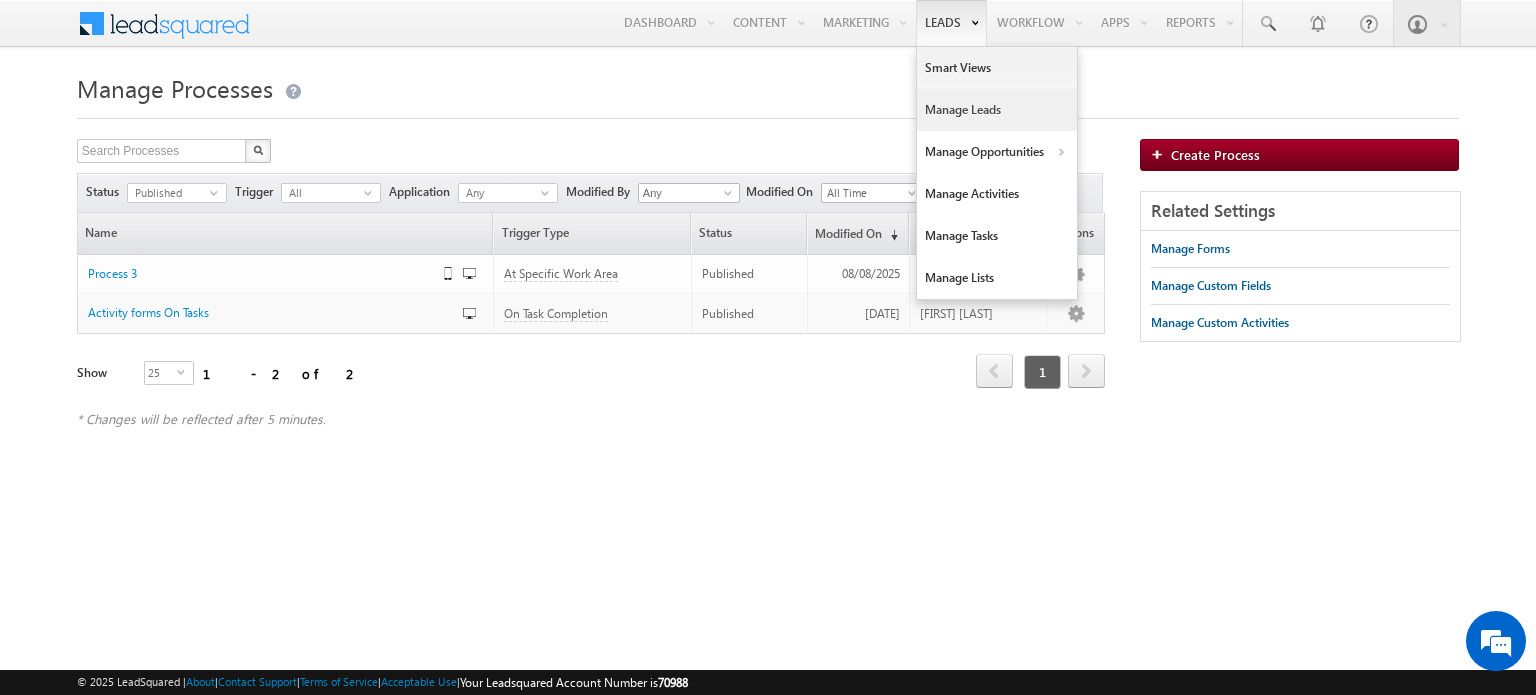 drag, startPoint x: 962, startPoint y: 105, endPoint x: 1056, endPoint y: 125, distance: 96.10411 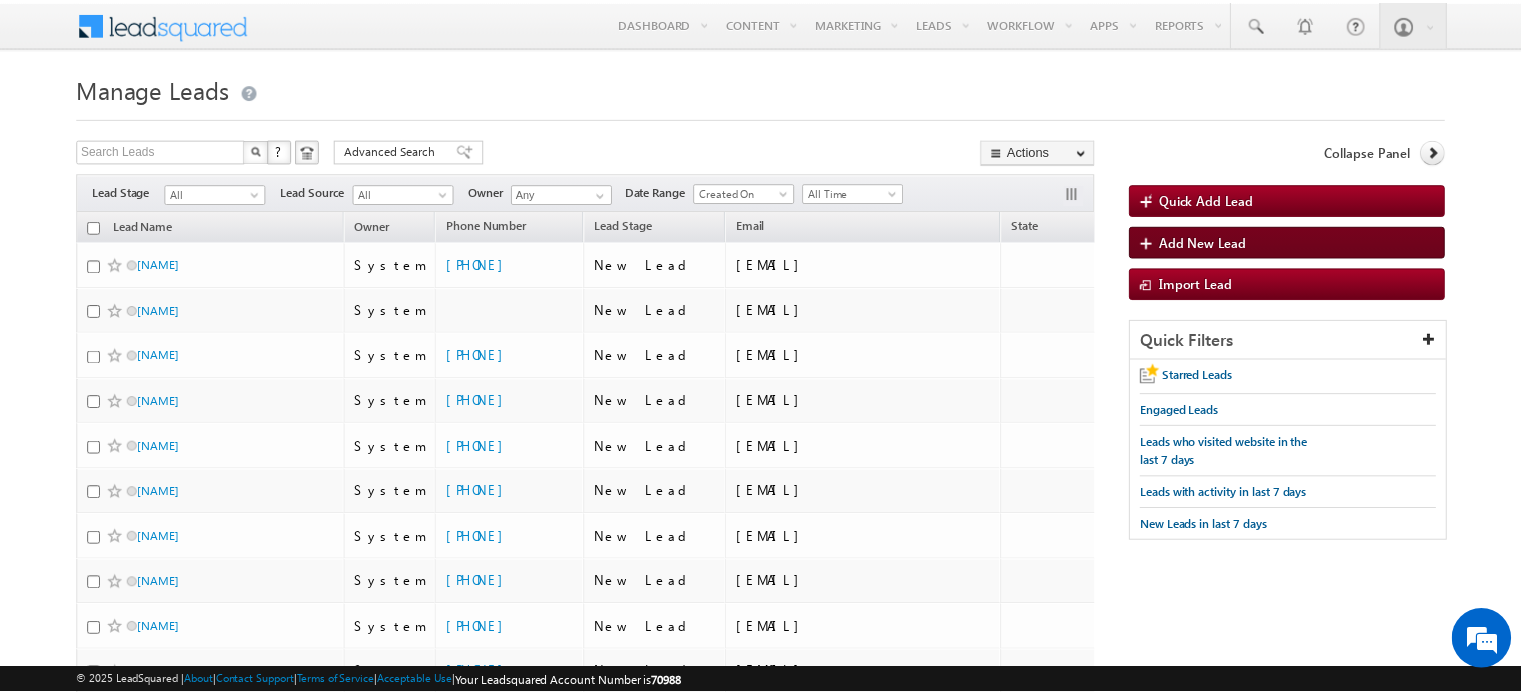 scroll, scrollTop: 0, scrollLeft: 0, axis: both 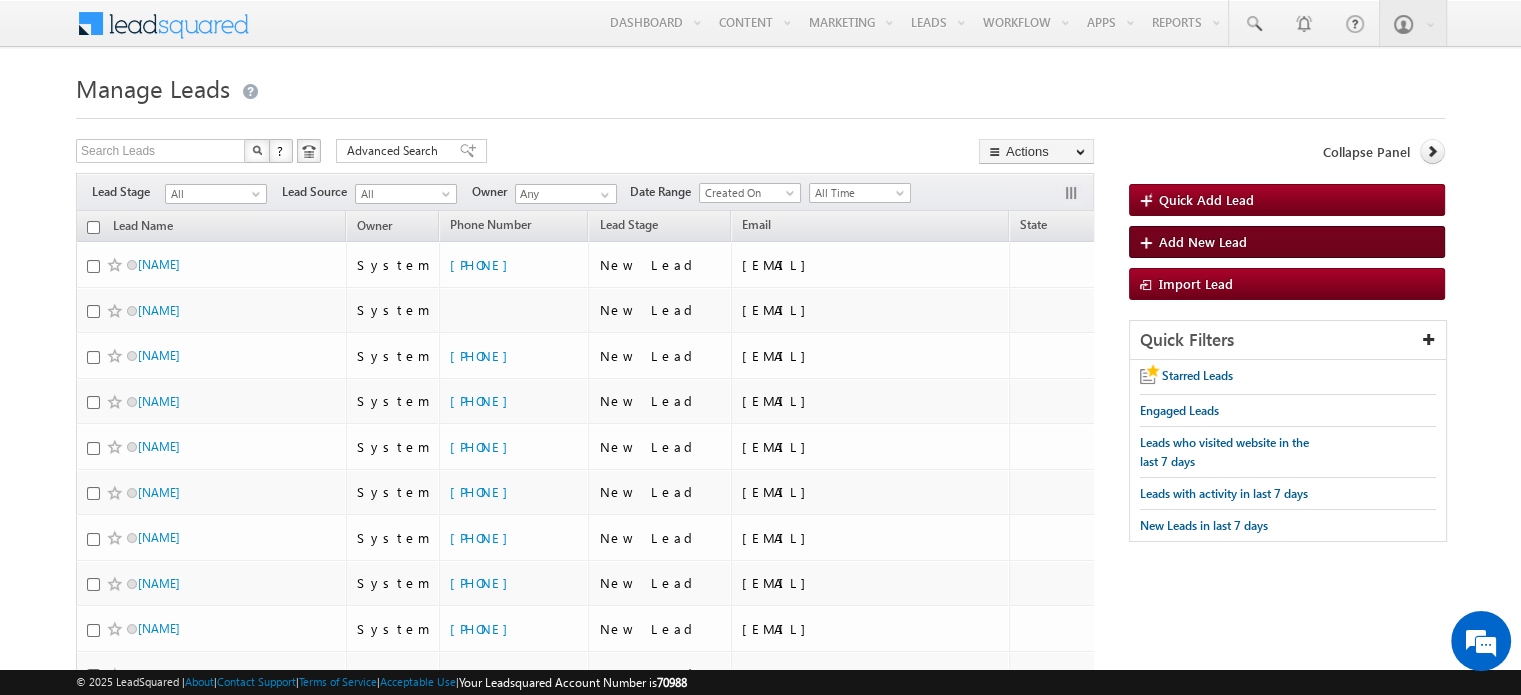 click on "Add New Lead" at bounding box center [1287, 242] 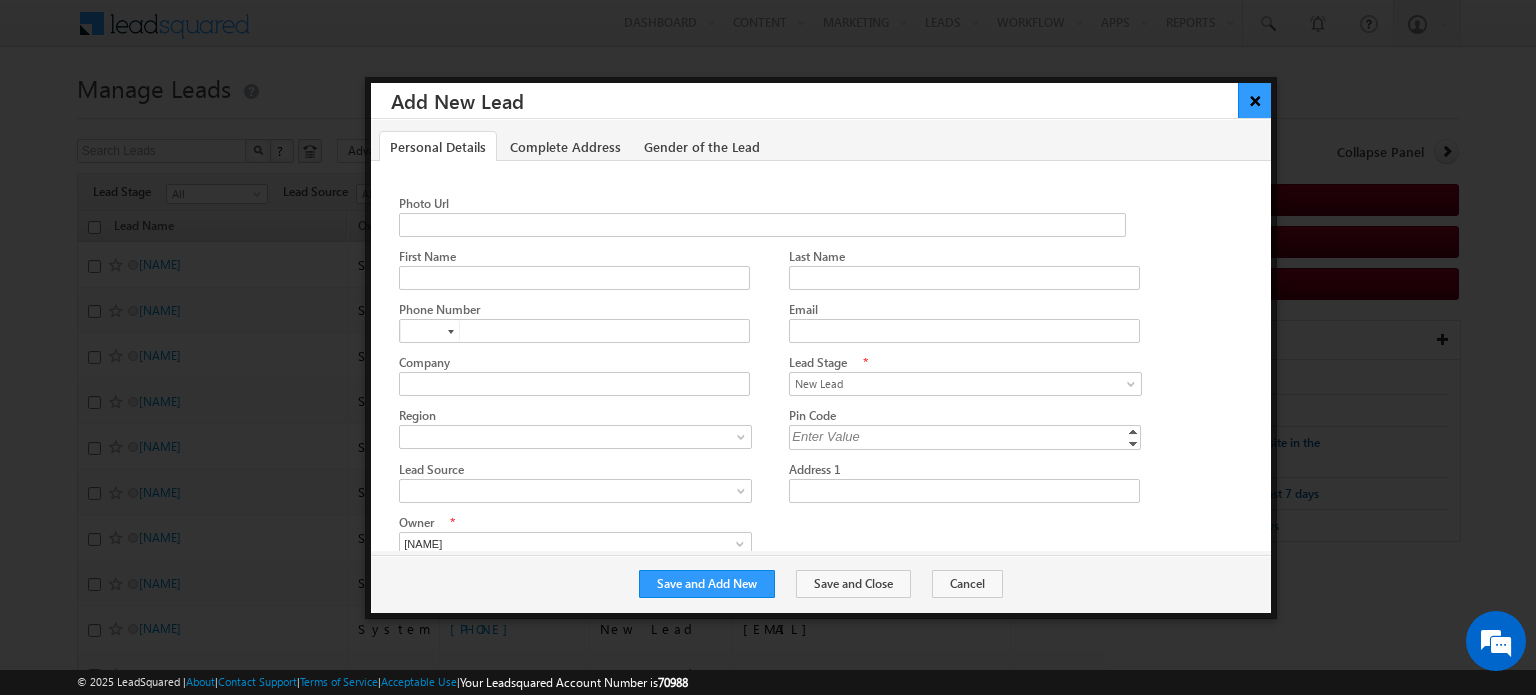 click on "×" at bounding box center [1254, 100] 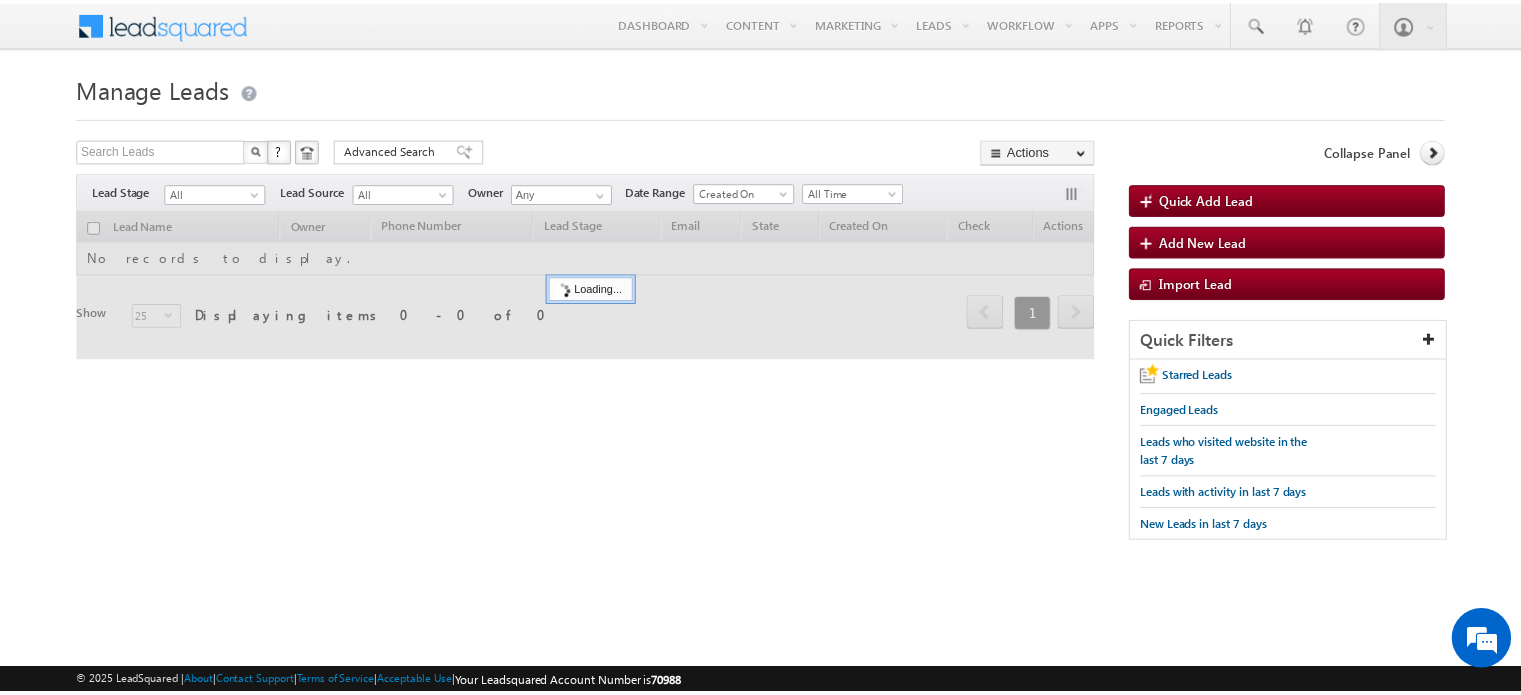 scroll, scrollTop: 0, scrollLeft: 0, axis: both 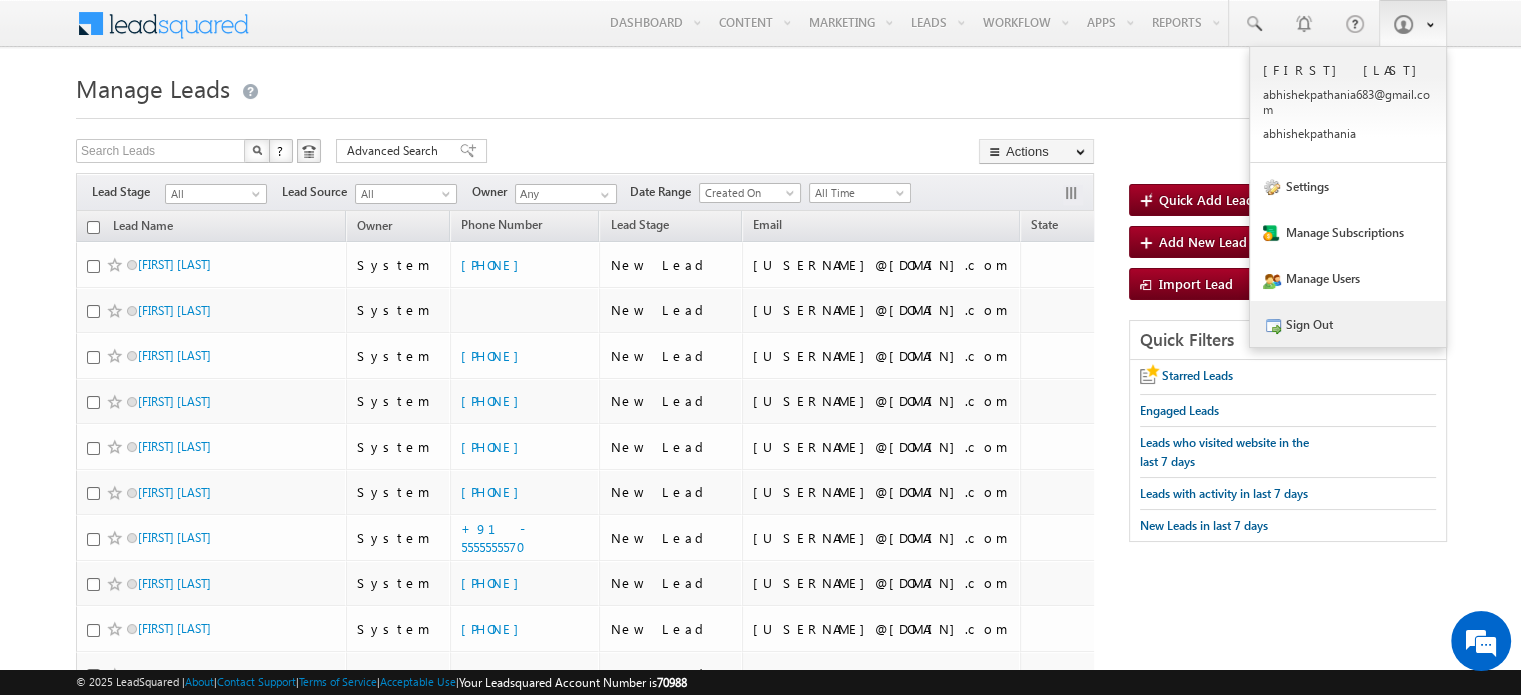 click on "Sign Out" at bounding box center (1348, 324) 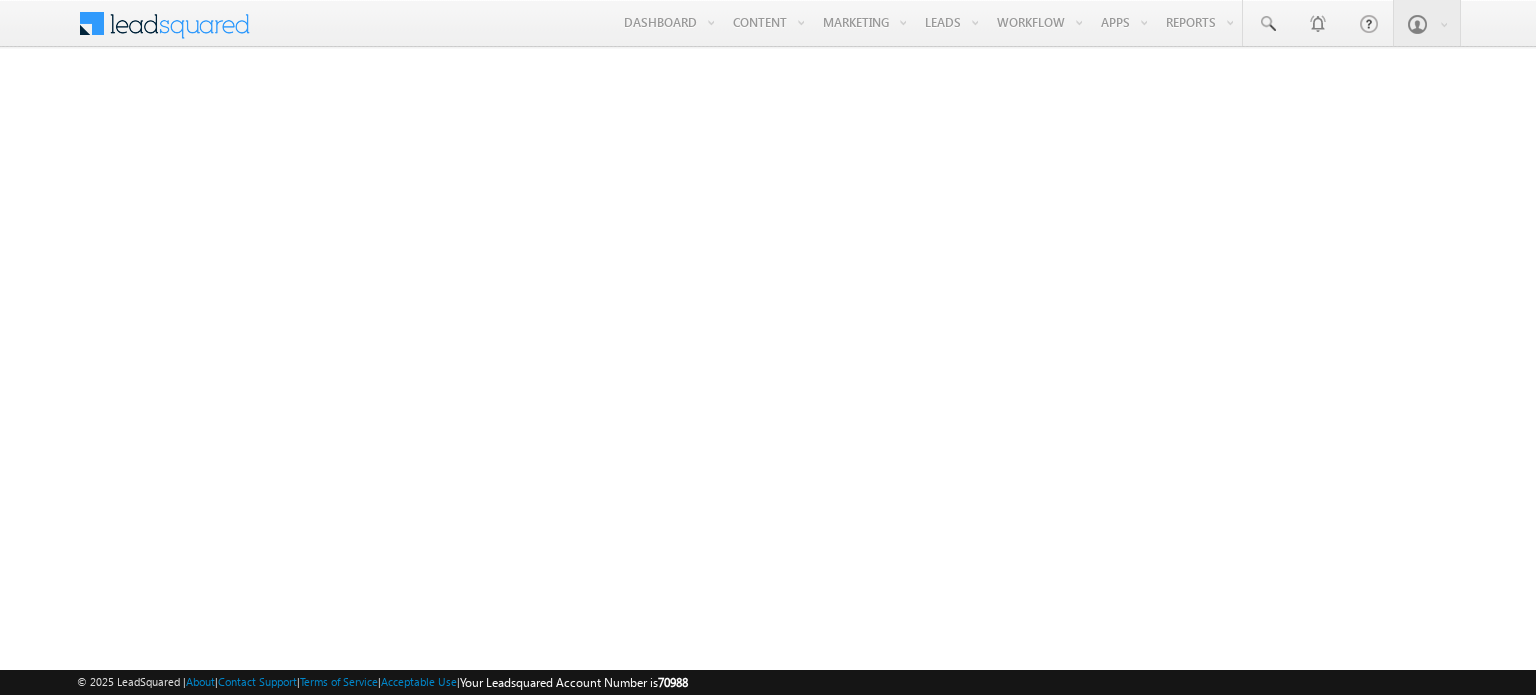 scroll, scrollTop: 0, scrollLeft: 0, axis: both 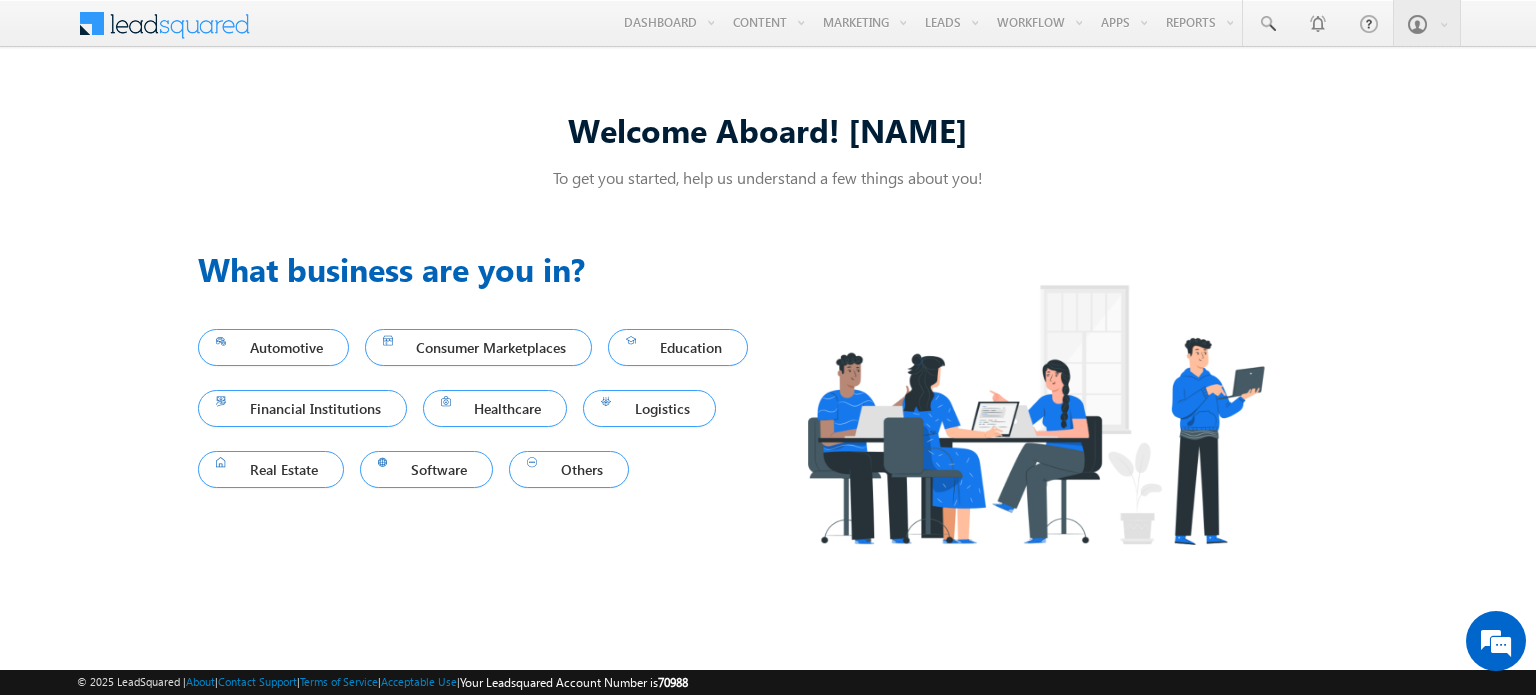 drag, startPoint x: 992, startPoint y: 107, endPoint x: 1235, endPoint y: 161, distance: 248.9277 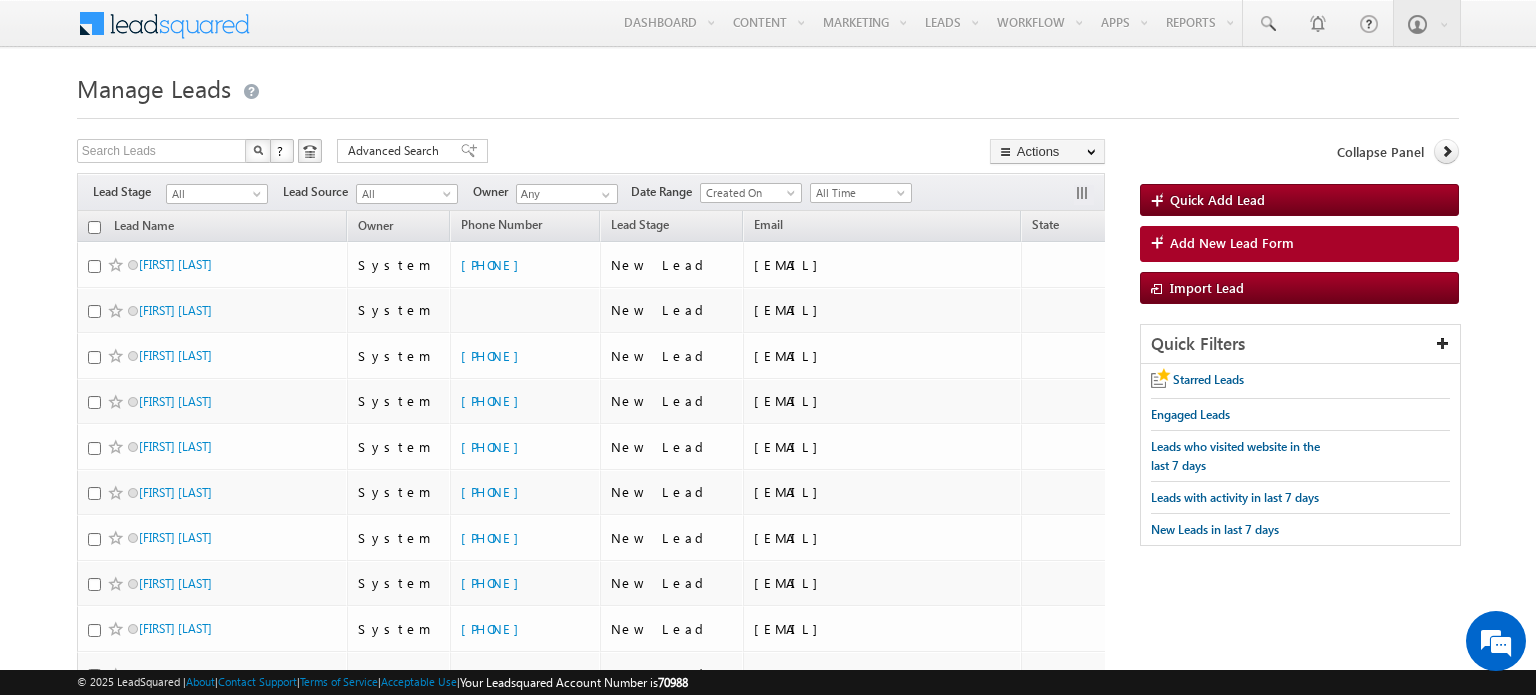 scroll, scrollTop: 0, scrollLeft: 0, axis: both 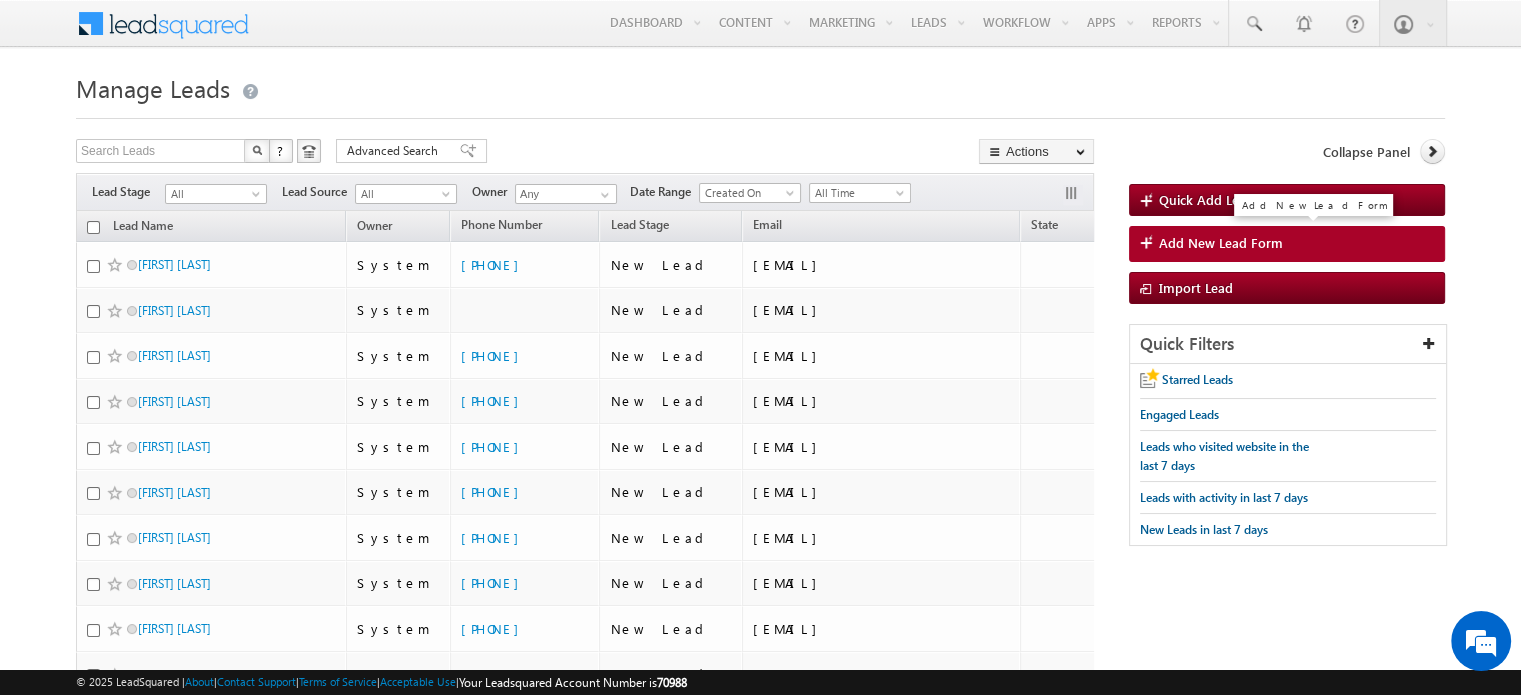 click on "Add New Lead Form" at bounding box center (1287, 244) 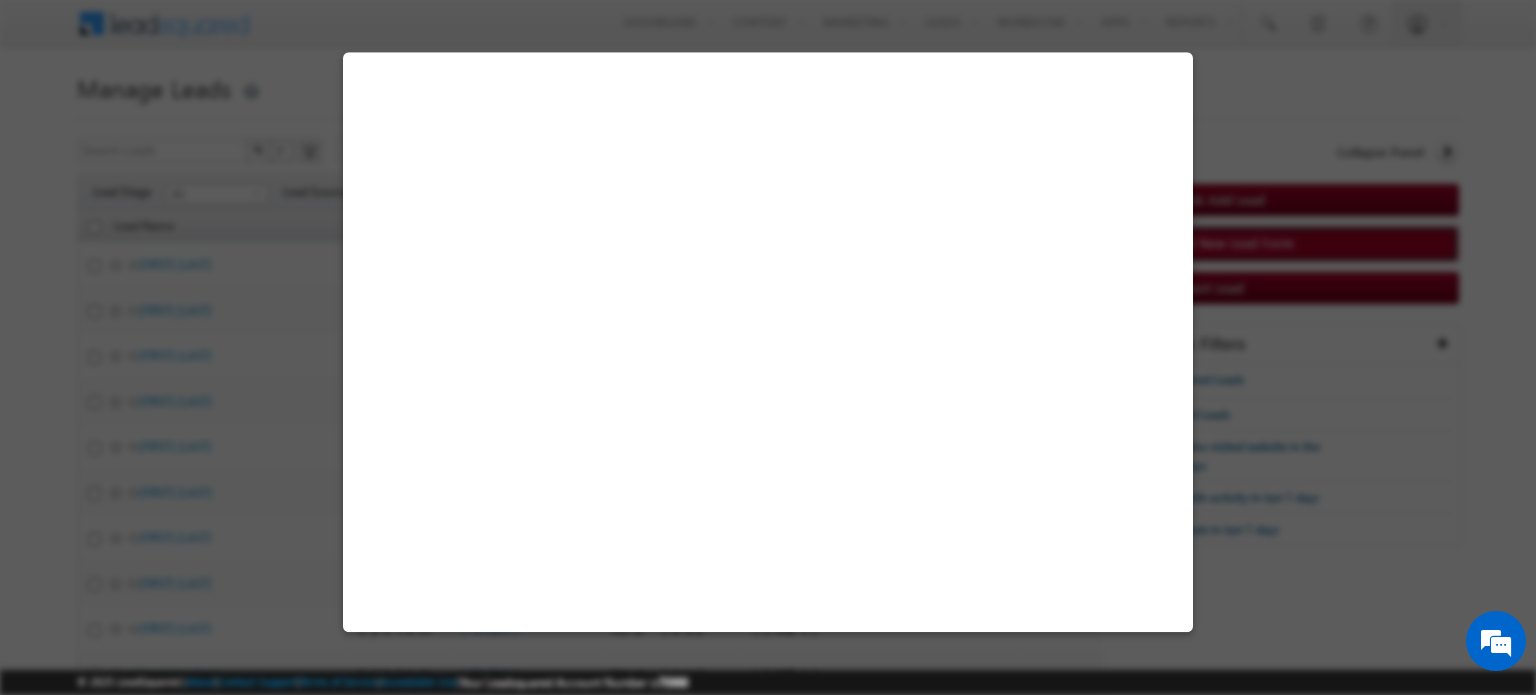 select on "Direct Traffic" 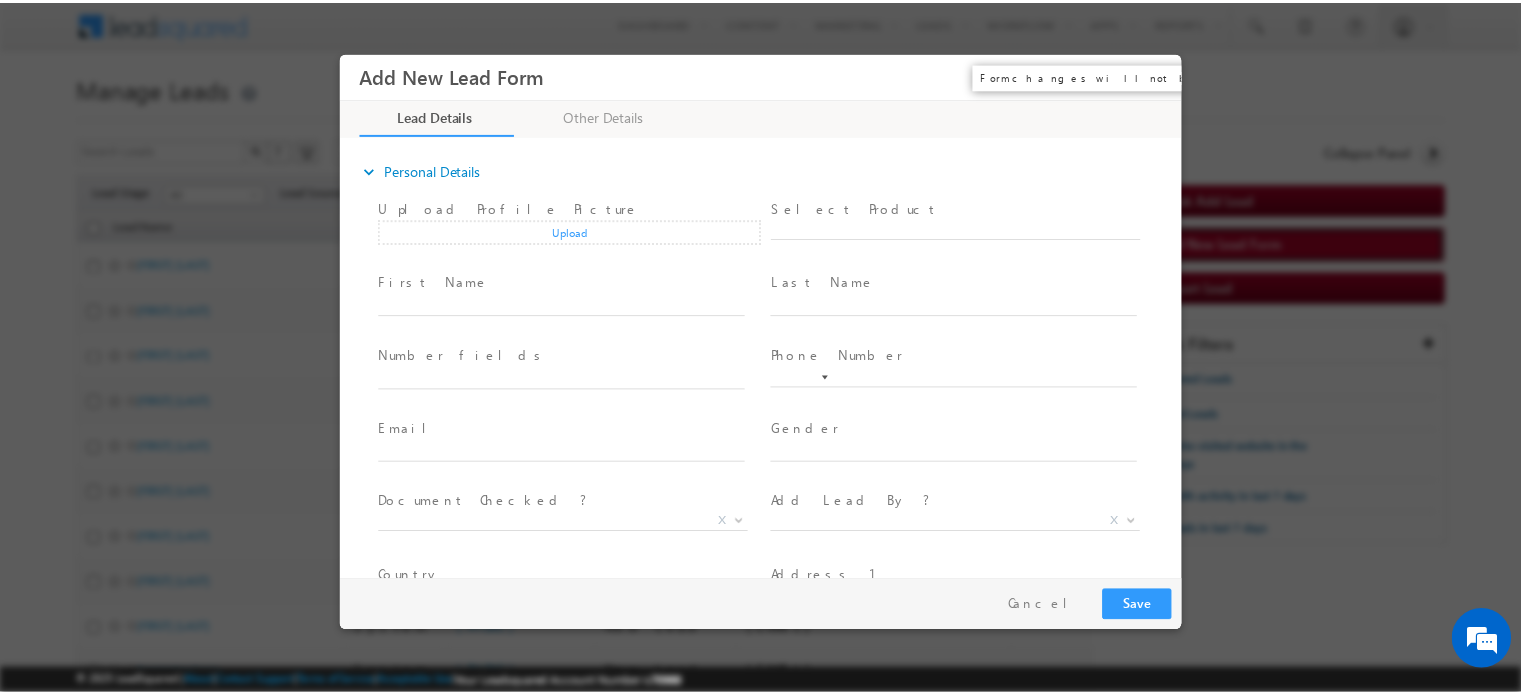 scroll, scrollTop: 0, scrollLeft: 0, axis: both 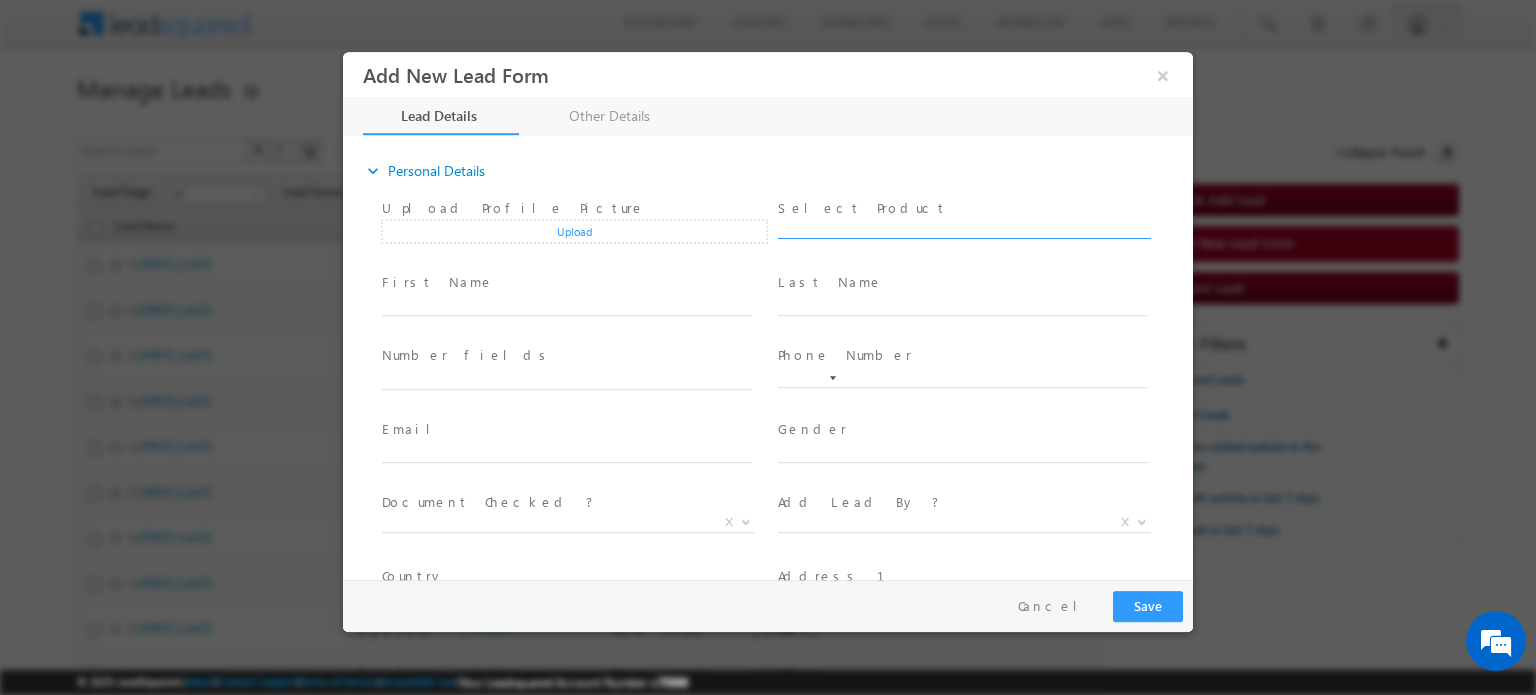 click at bounding box center [964, 228] 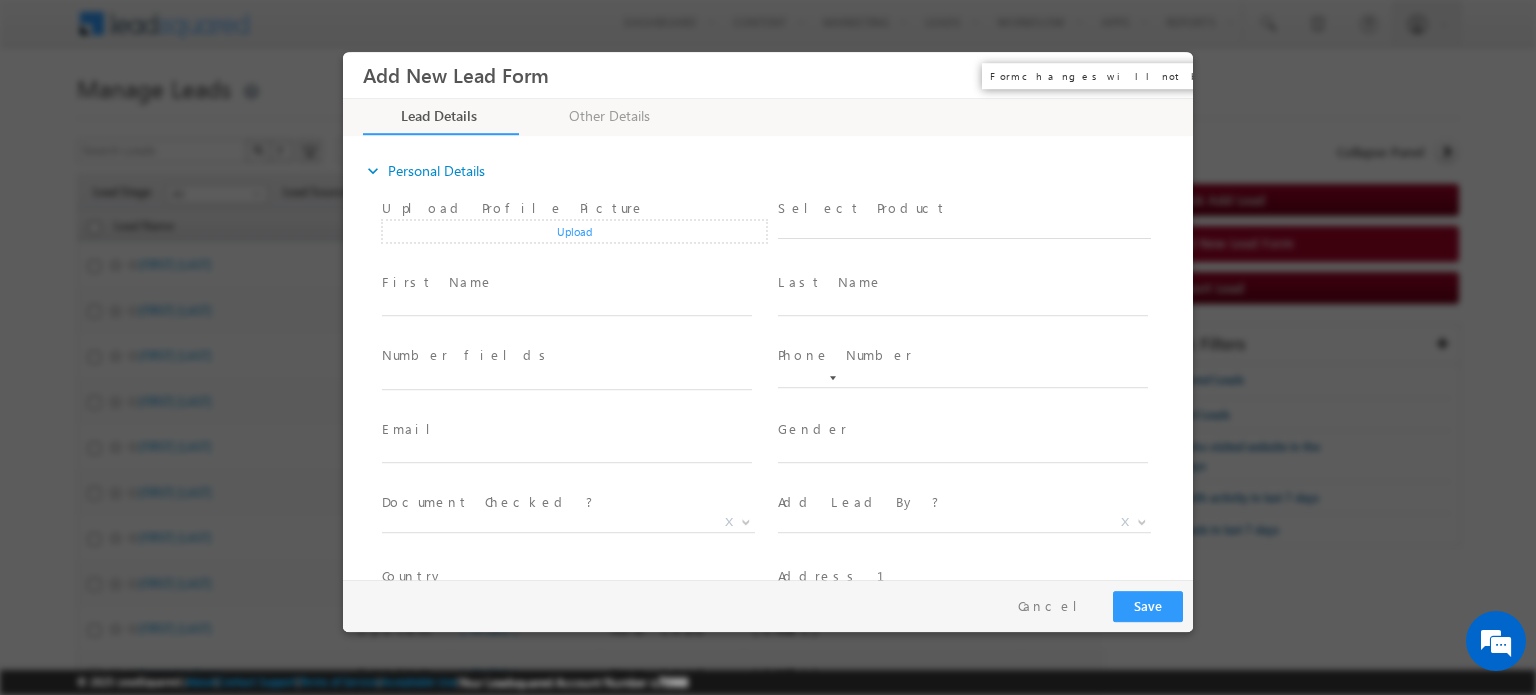 click on "×" at bounding box center [1163, 74] 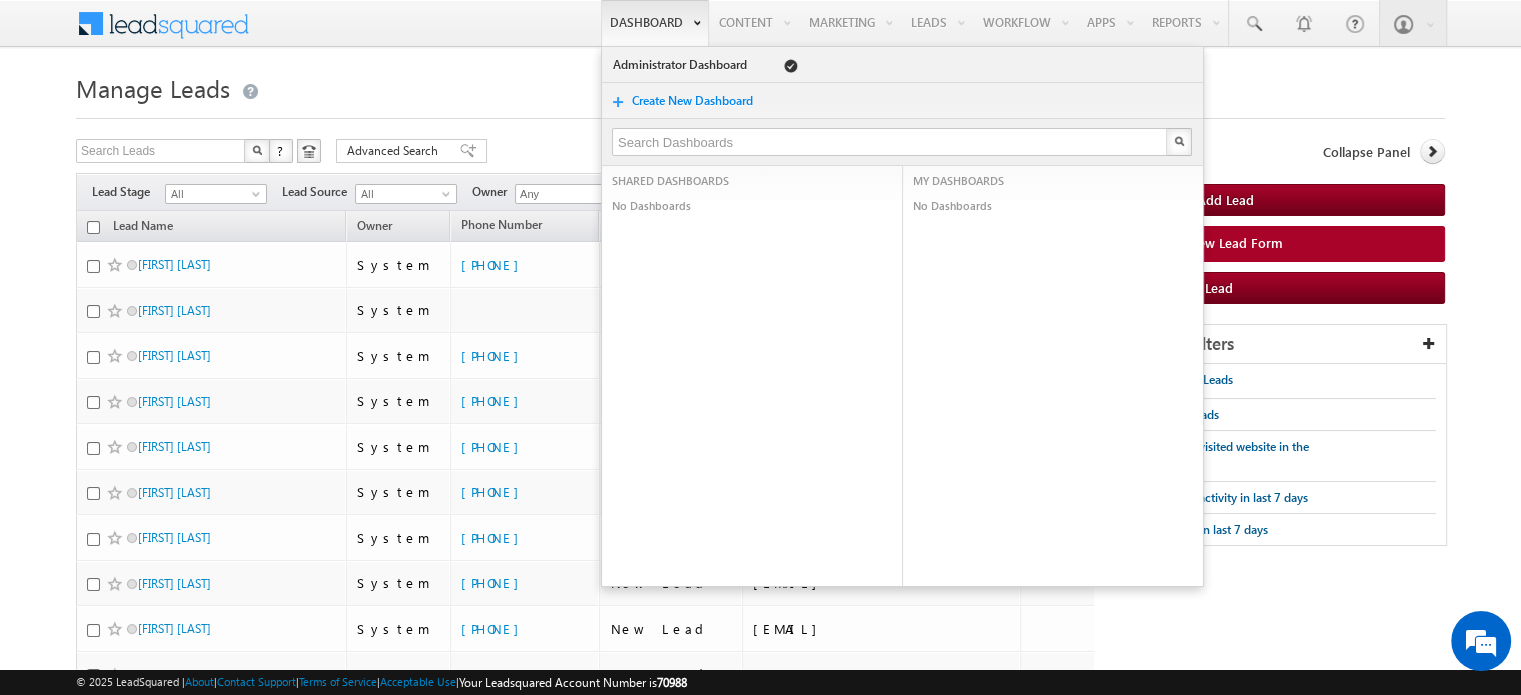 scroll, scrollTop: 0, scrollLeft: 0, axis: both 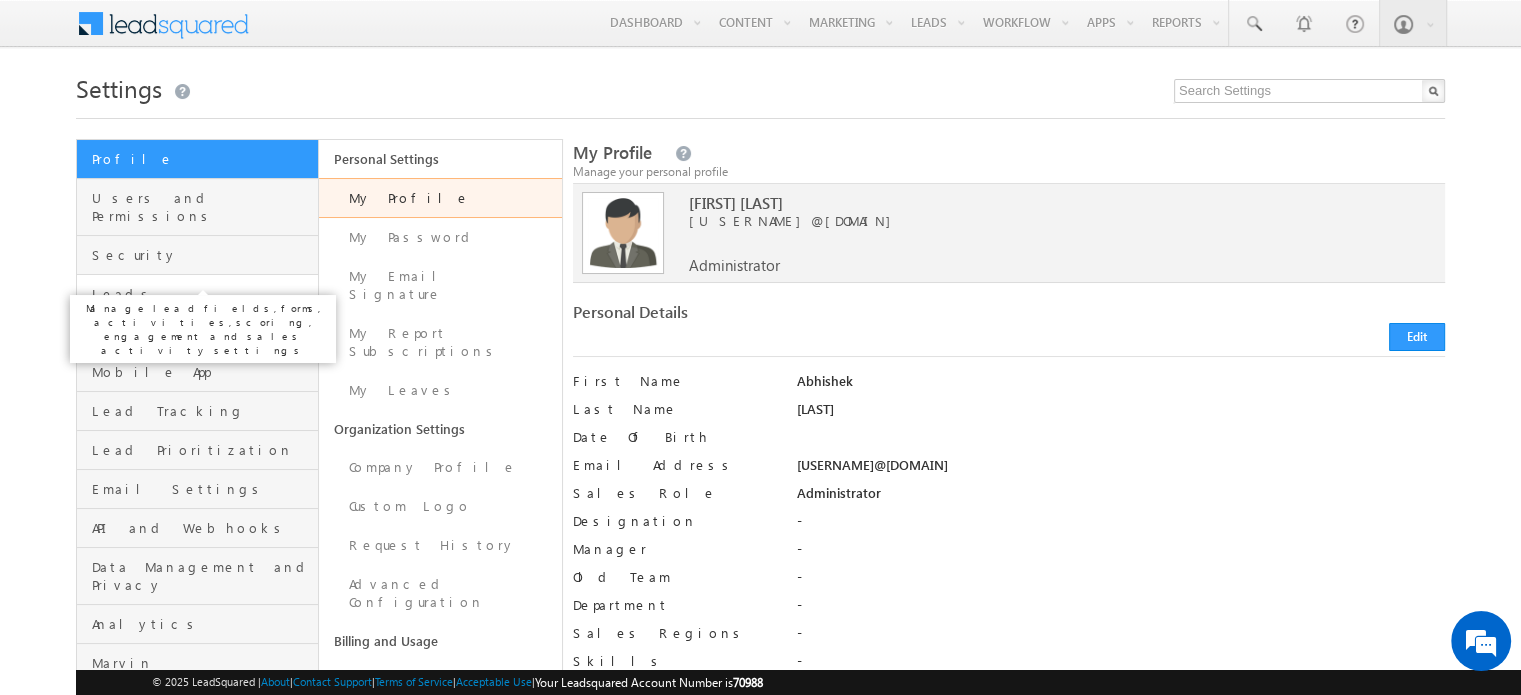 click on "Leads" at bounding box center [202, 294] 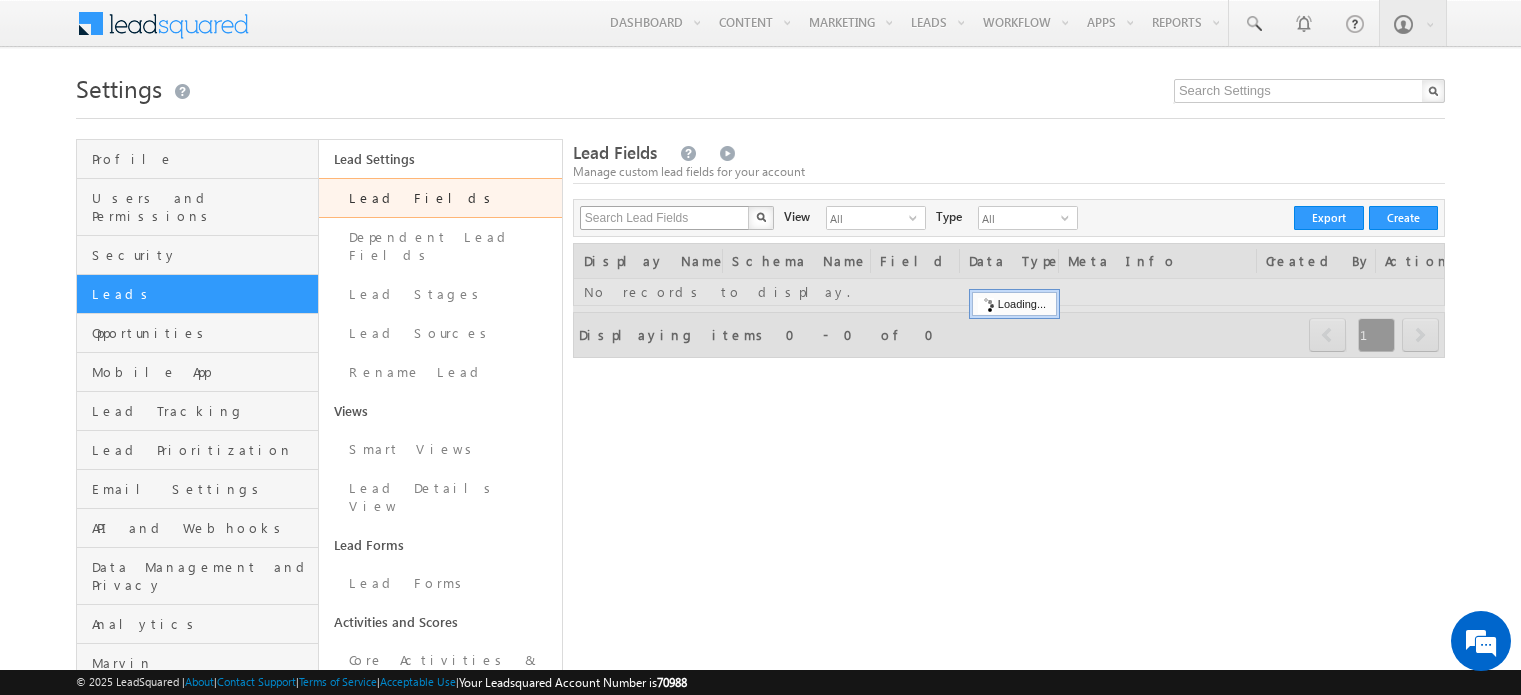 scroll, scrollTop: 0, scrollLeft: 0, axis: both 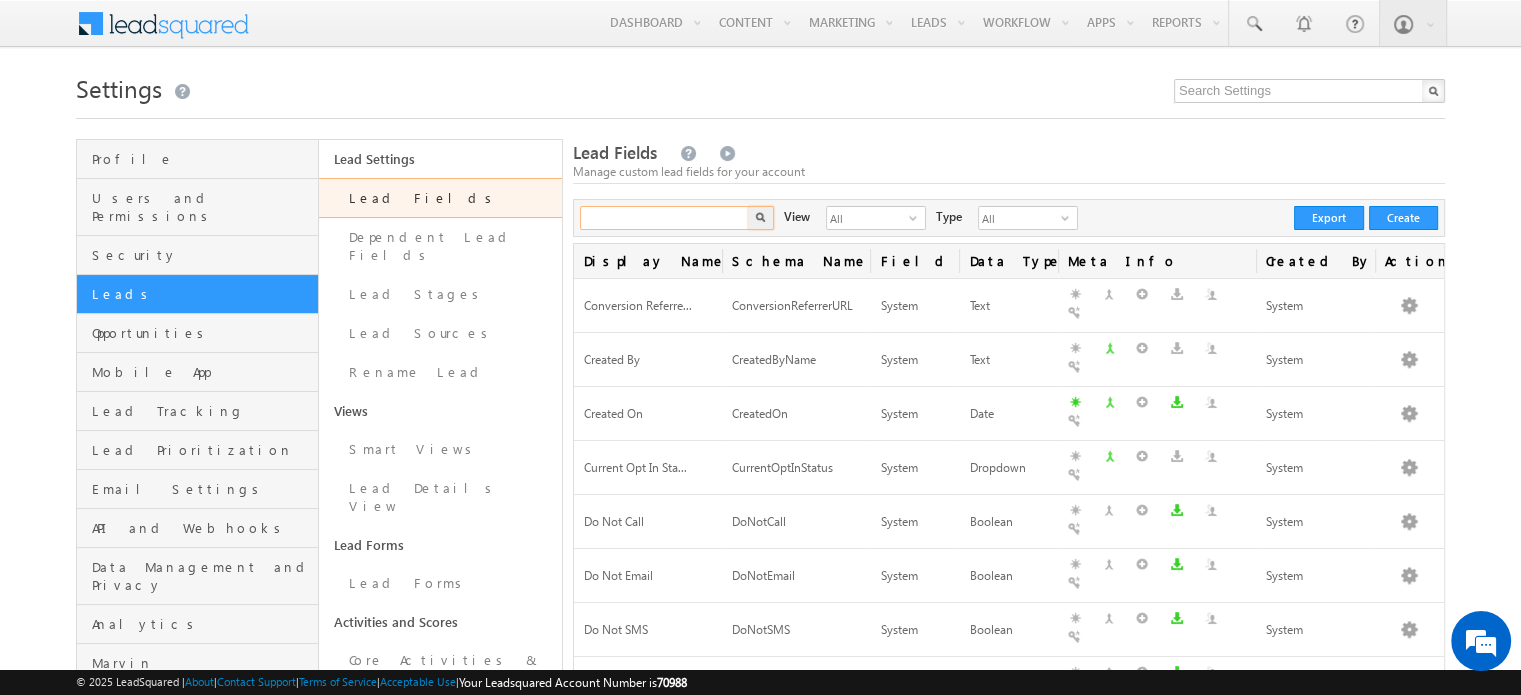 click at bounding box center (665, 218) 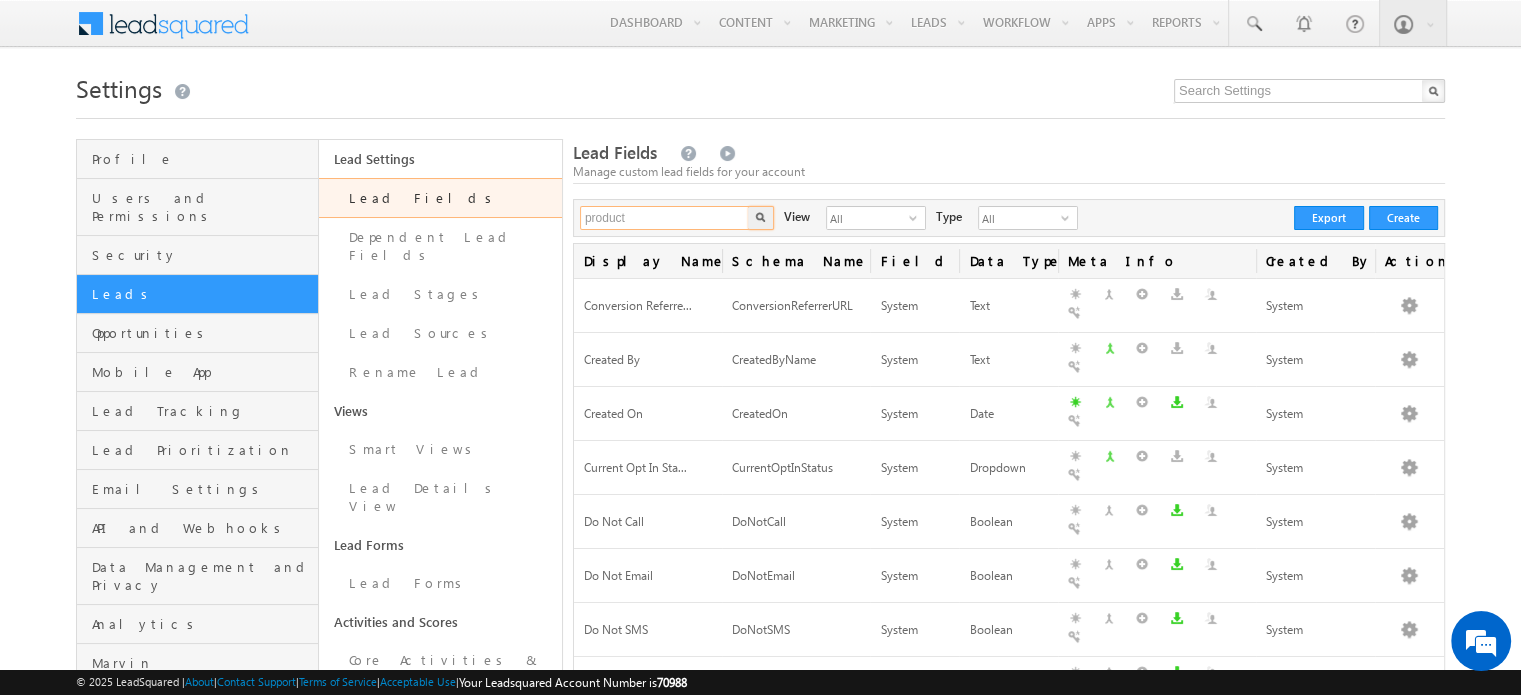 type on "product" 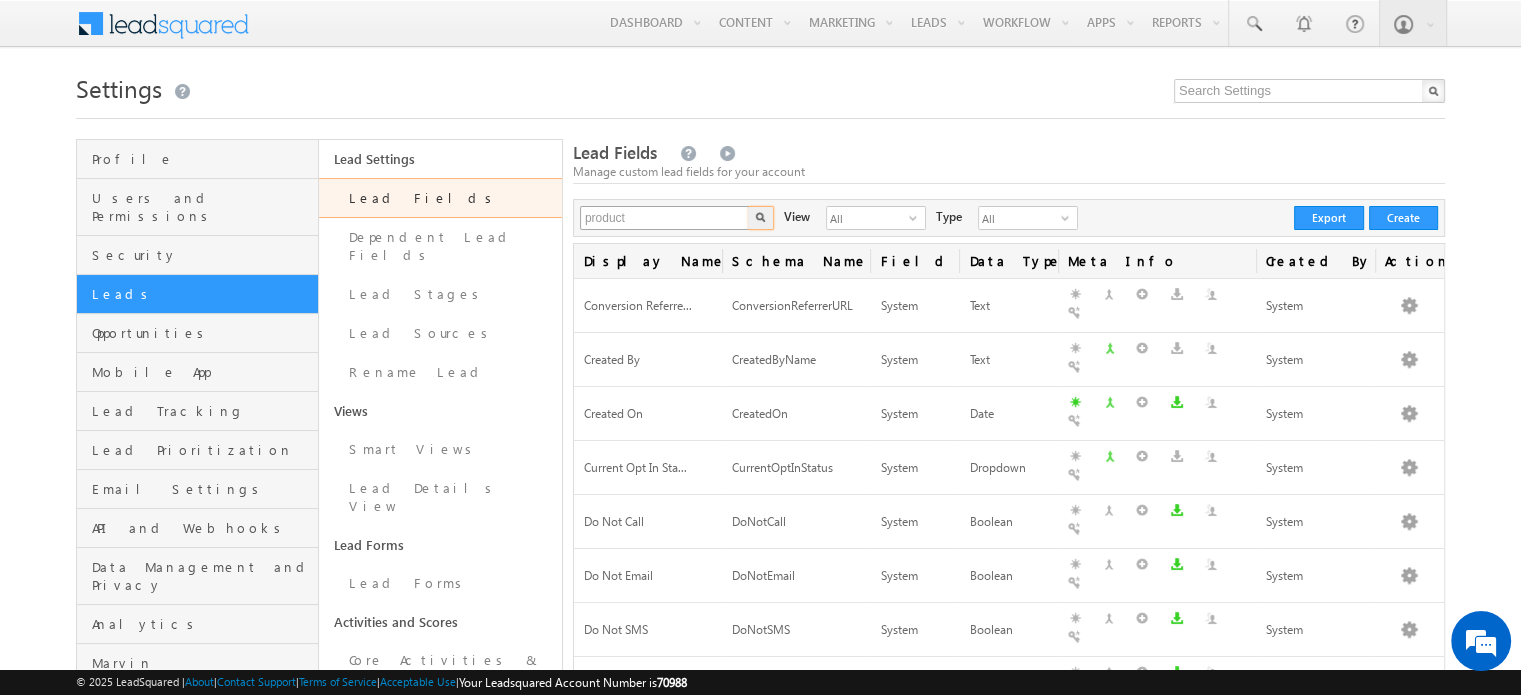 click at bounding box center (761, 218) 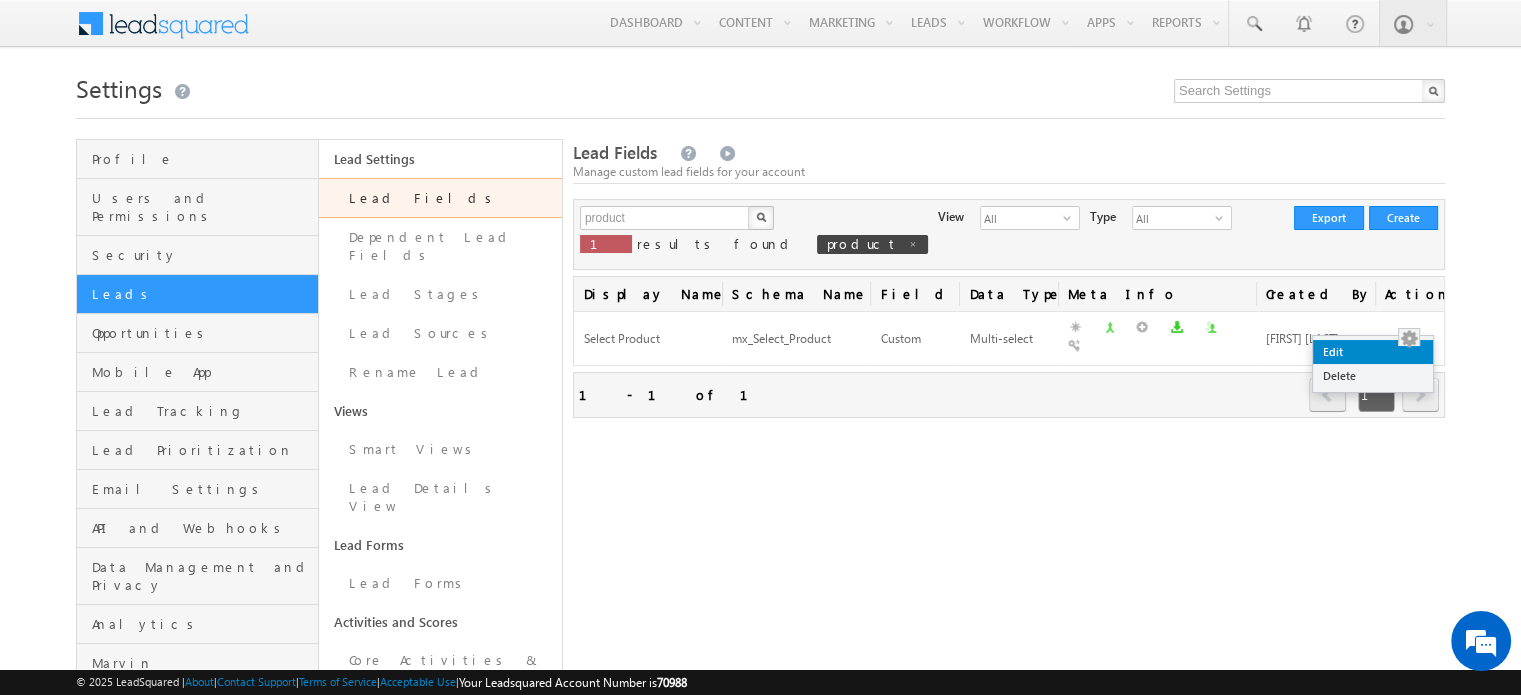 click on "Edit" at bounding box center [1373, 352] 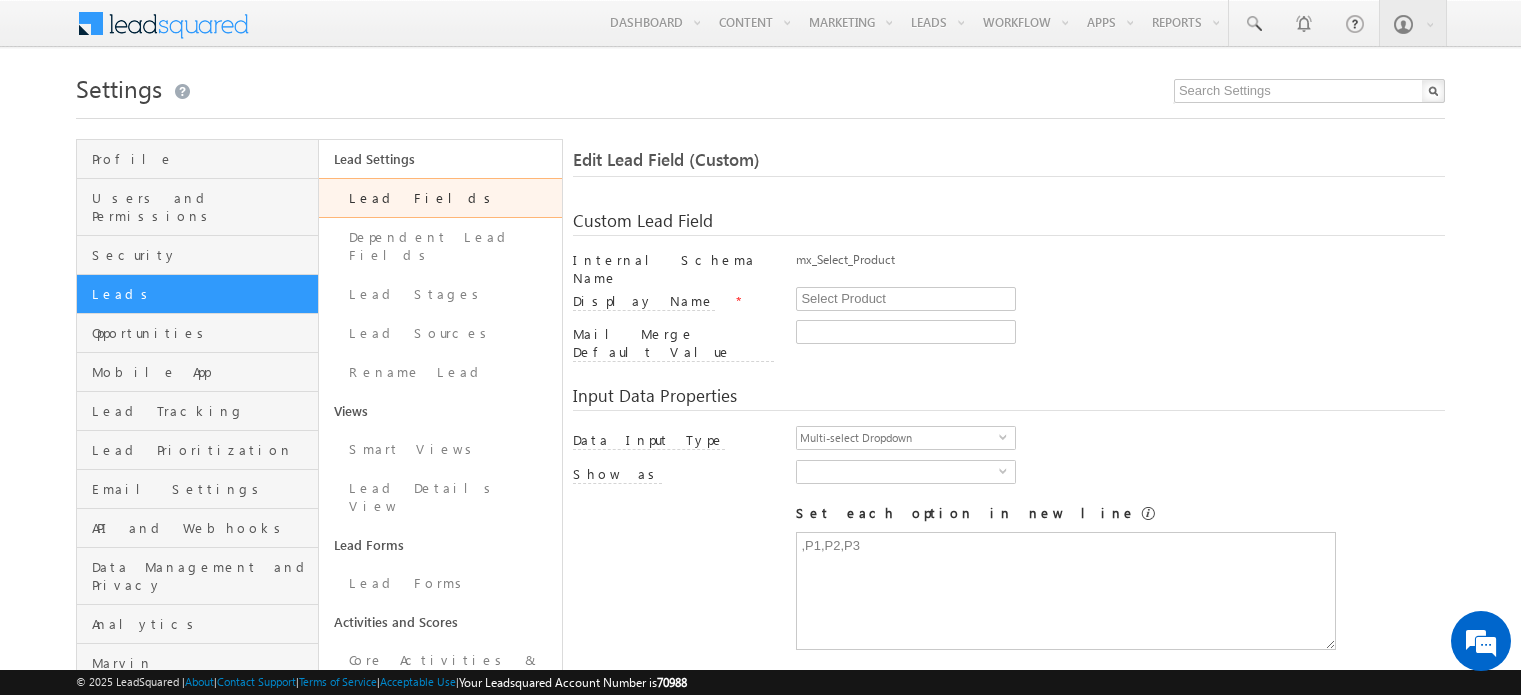scroll, scrollTop: 0, scrollLeft: 0, axis: both 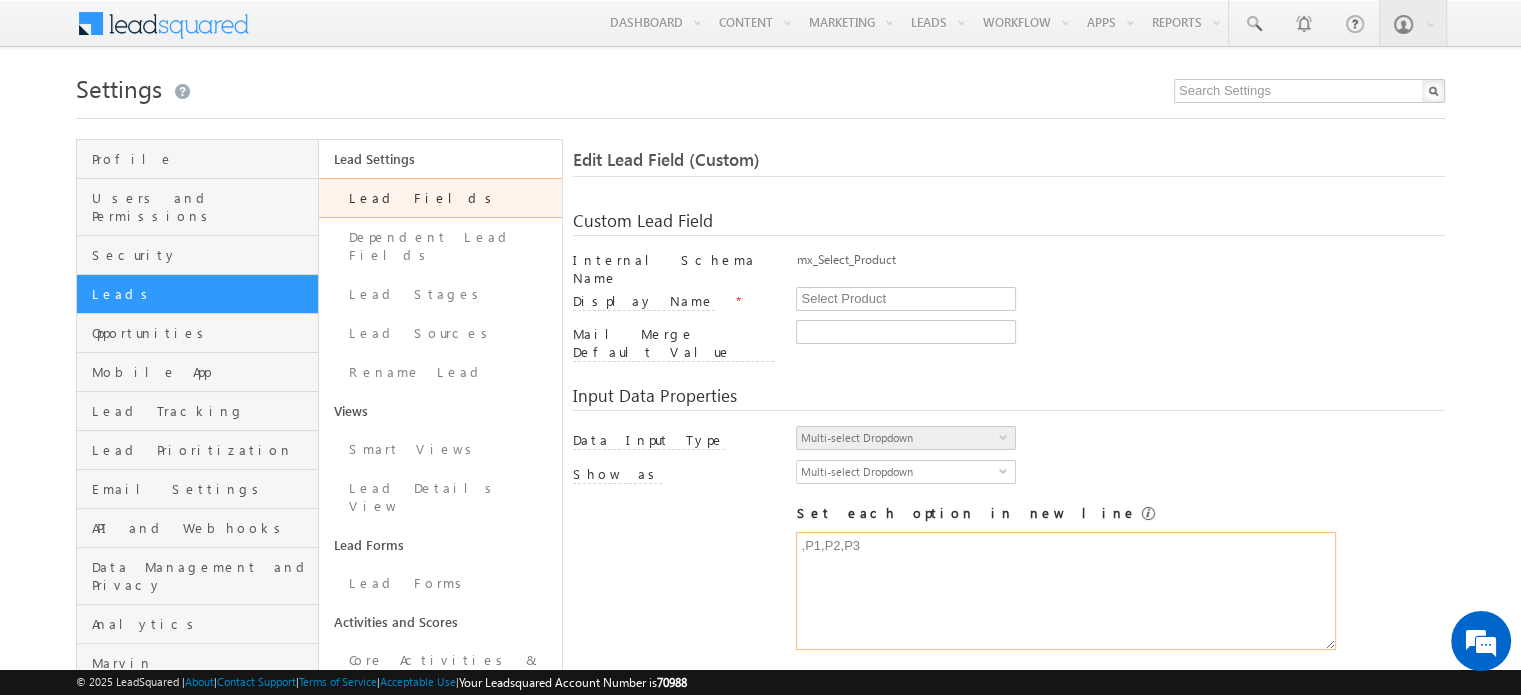 click on ",P1,P2,P3" at bounding box center (1066, 591) 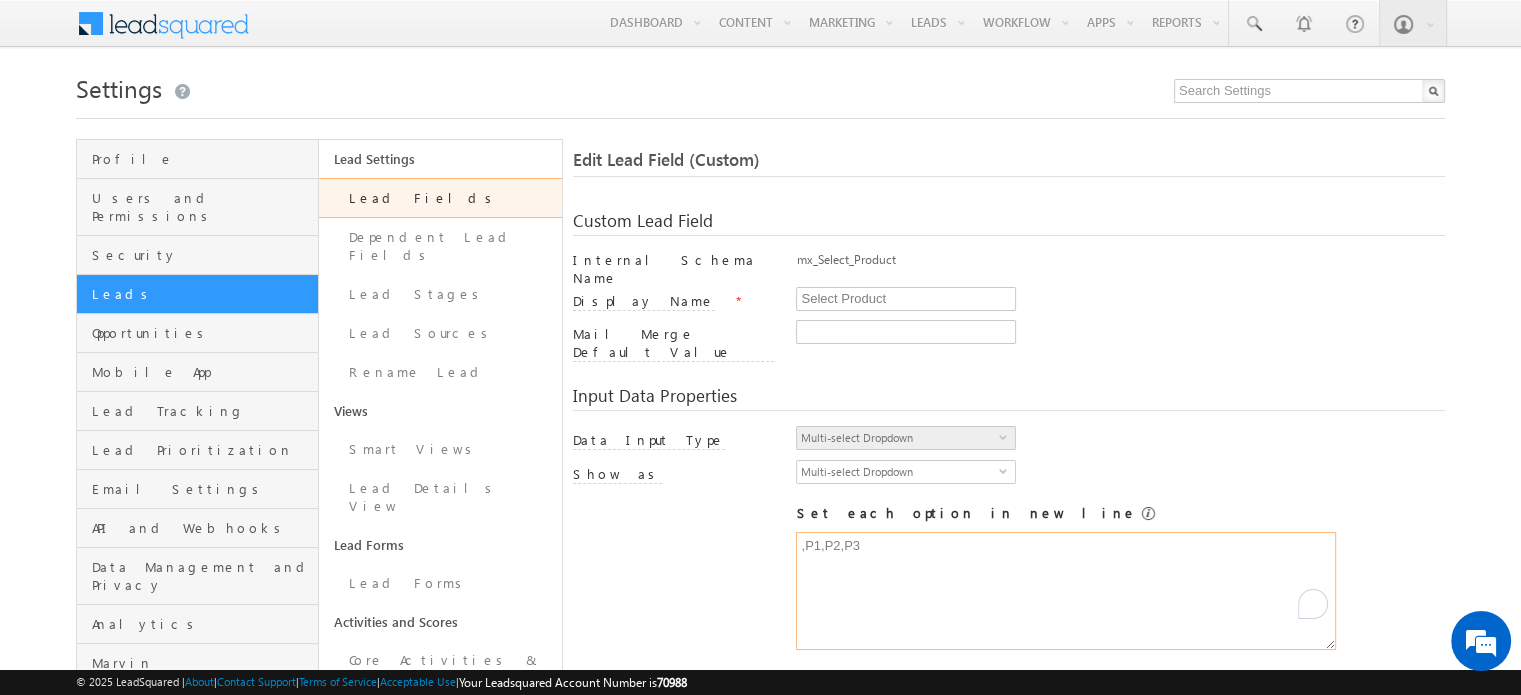 click on ",P1,P2,P3" at bounding box center [1066, 591] 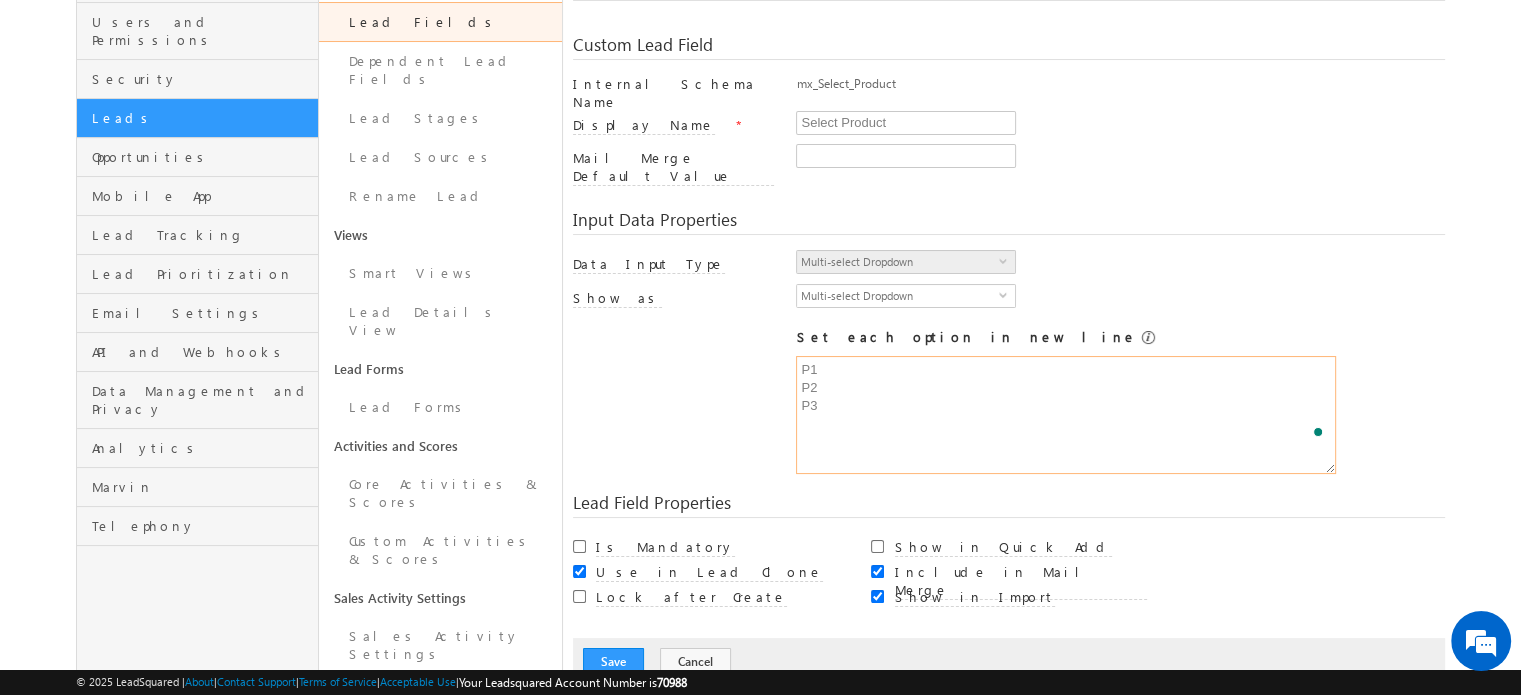 scroll, scrollTop: 0, scrollLeft: 0, axis: both 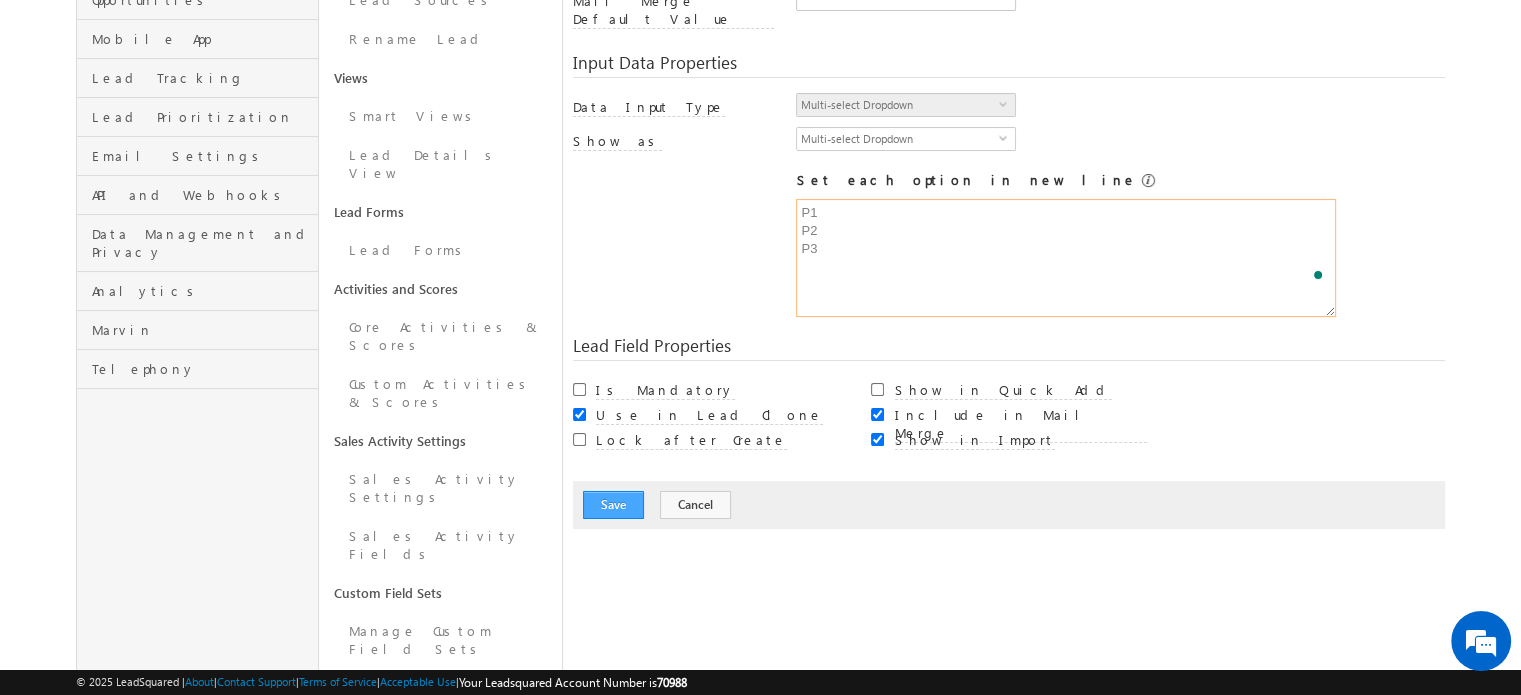 type on "P1
P2
P3" 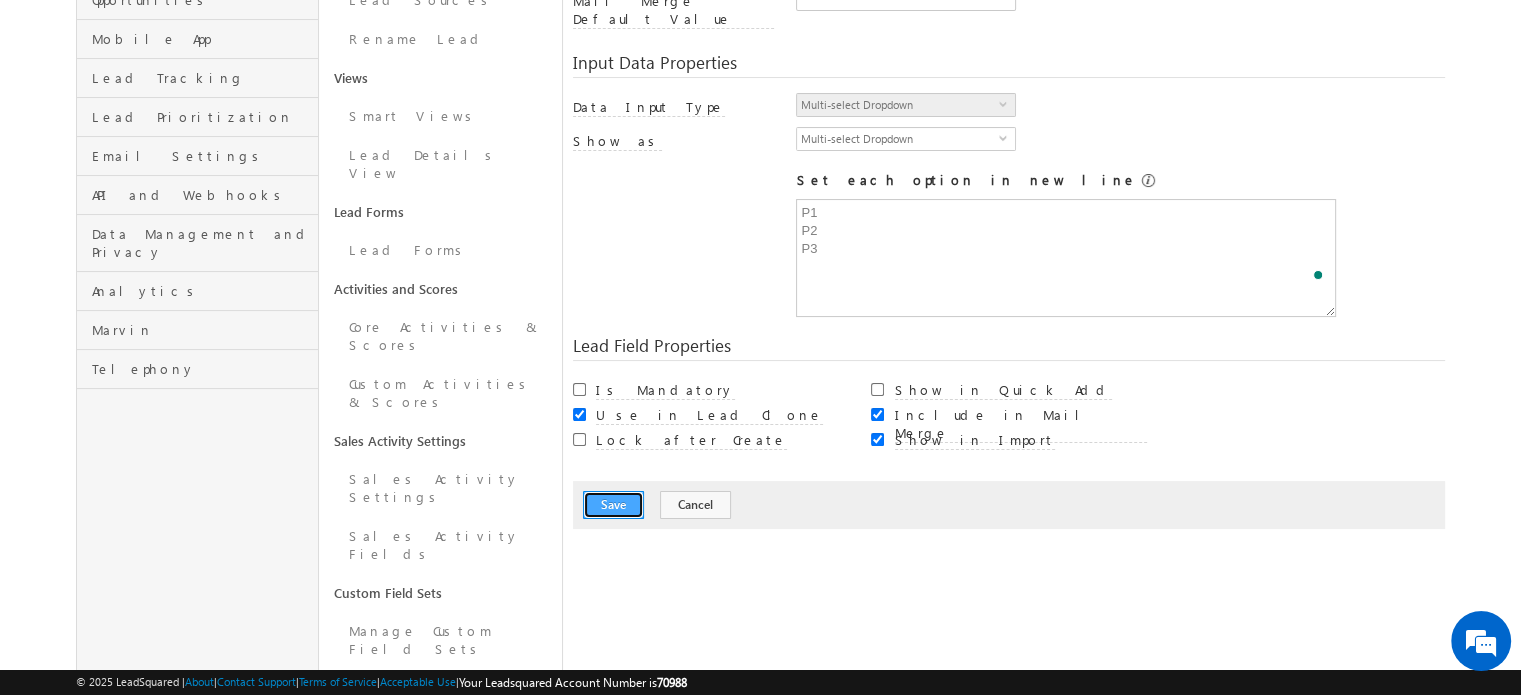 click on "Save" at bounding box center (613, 505) 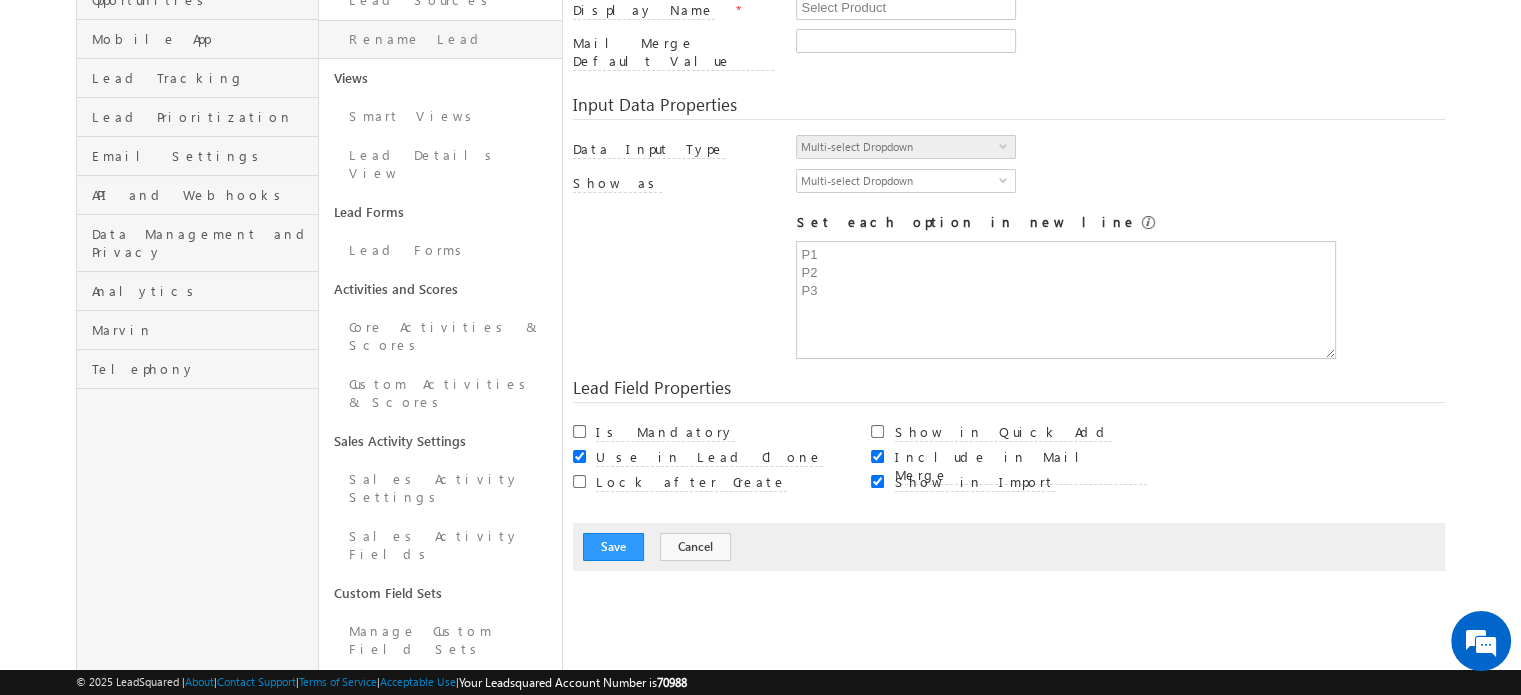 scroll, scrollTop: 149, scrollLeft: 0, axis: vertical 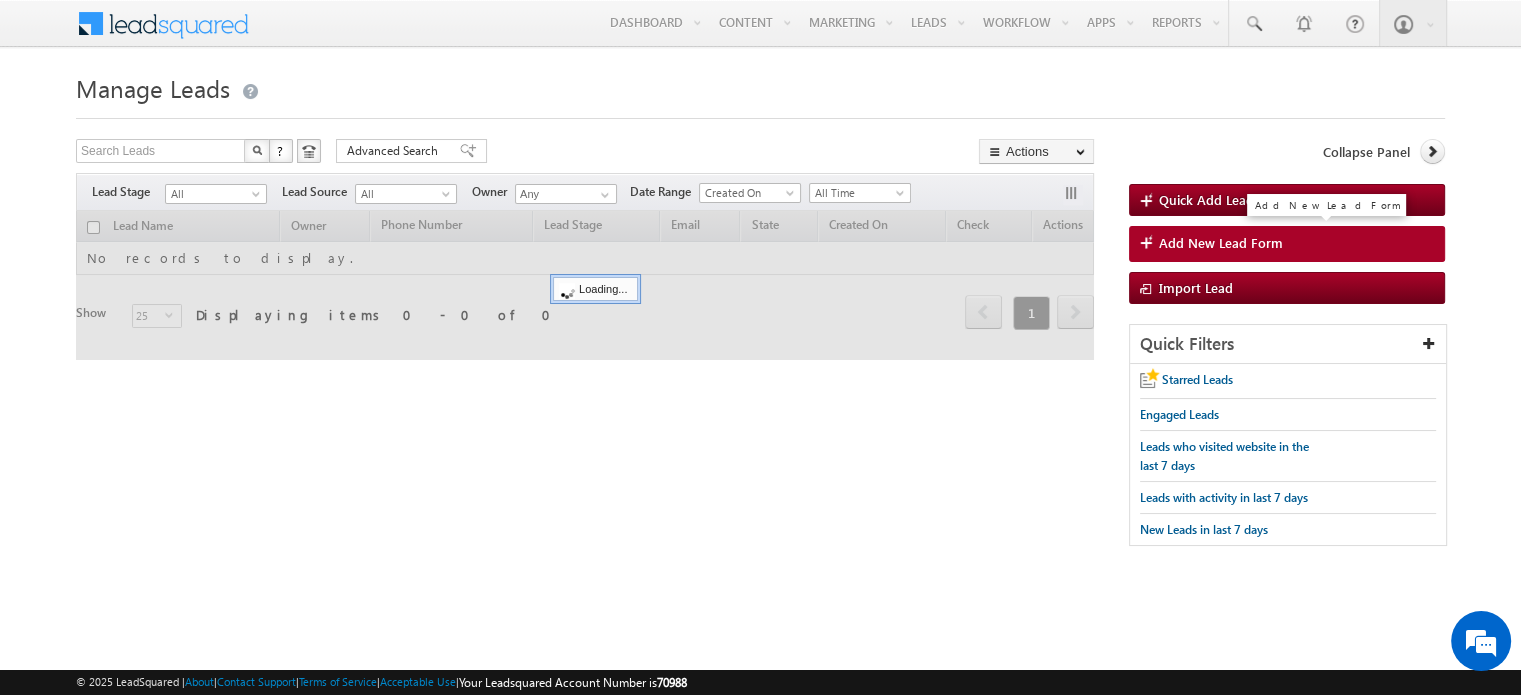 drag, startPoint x: 0, startPoint y: 0, endPoint x: 1258, endPoint y: 242, distance: 1281.0652 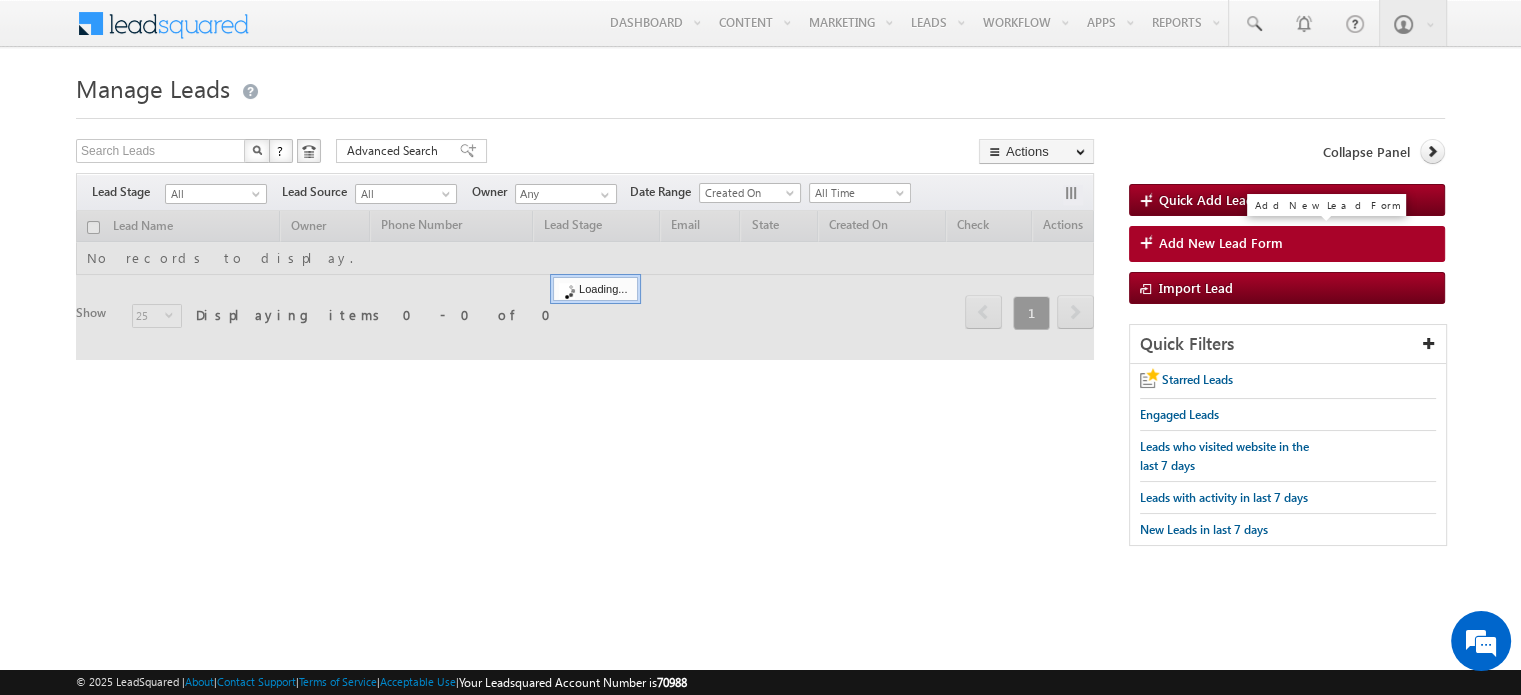 click on "Add New Lead Form" at bounding box center (1221, 243) 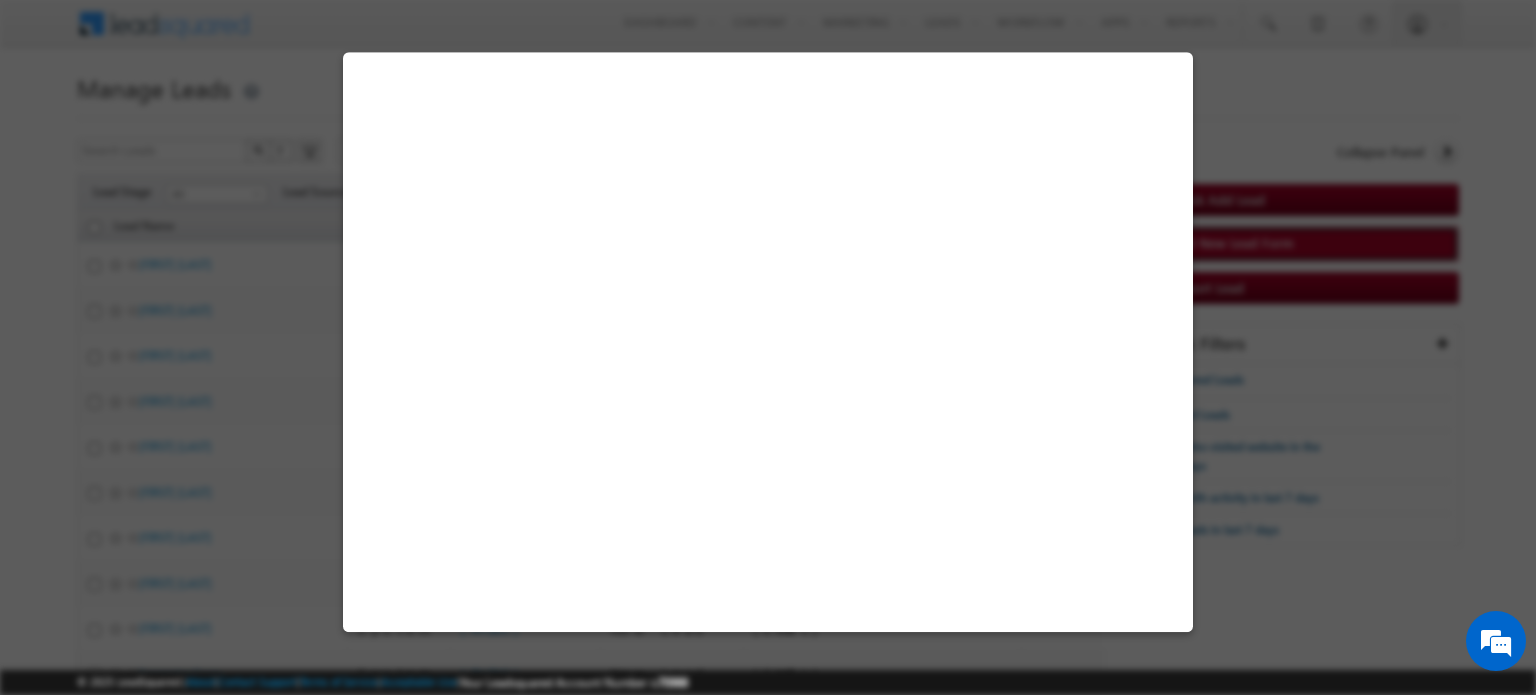 select on "Direct Traffic" 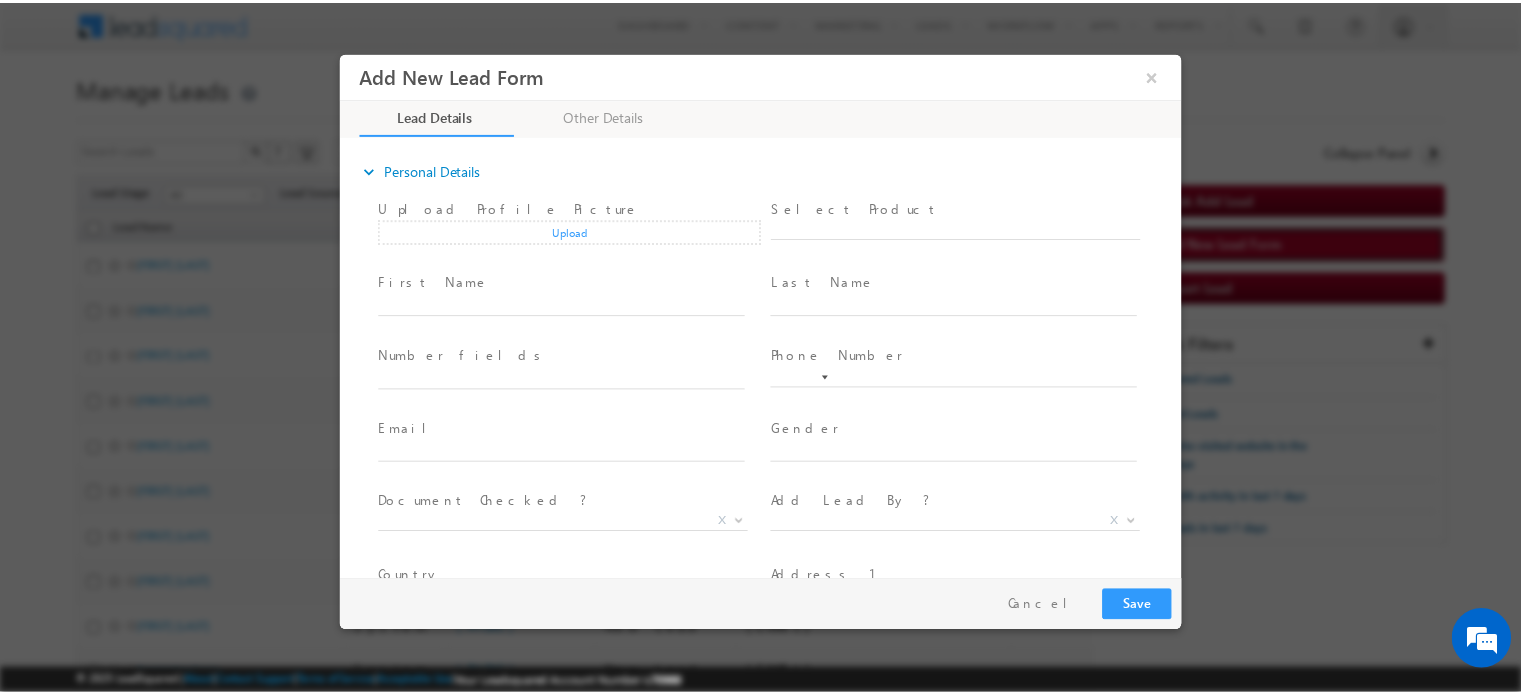 scroll, scrollTop: 0, scrollLeft: 0, axis: both 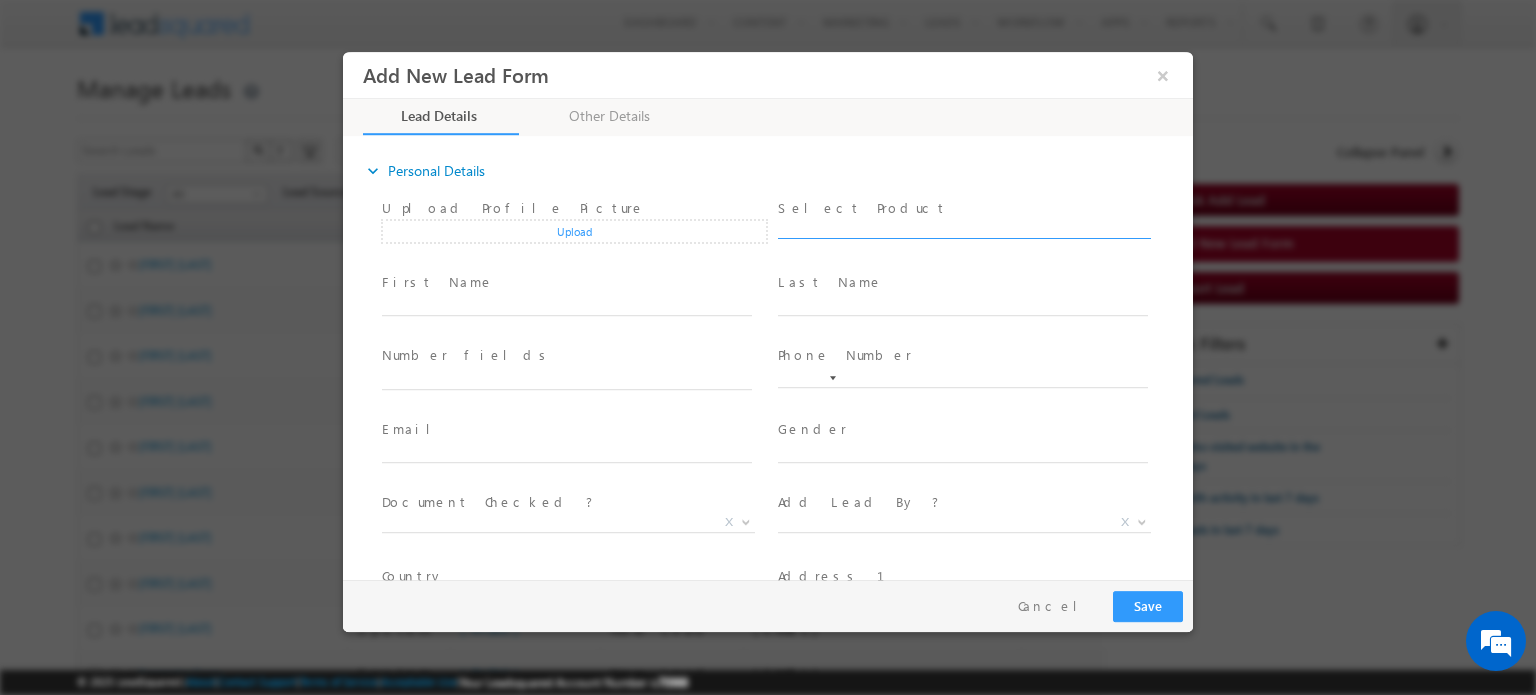 click at bounding box center [964, 228] 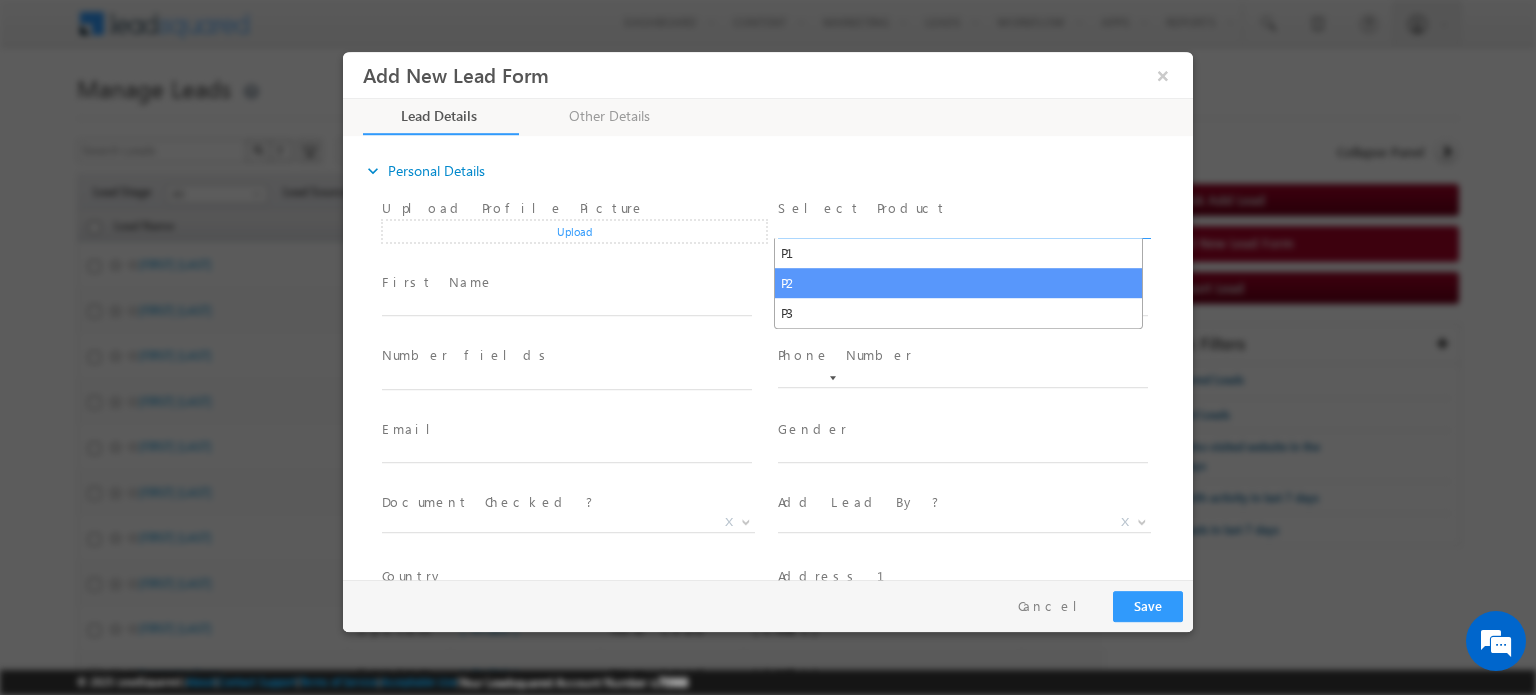select on "P2" 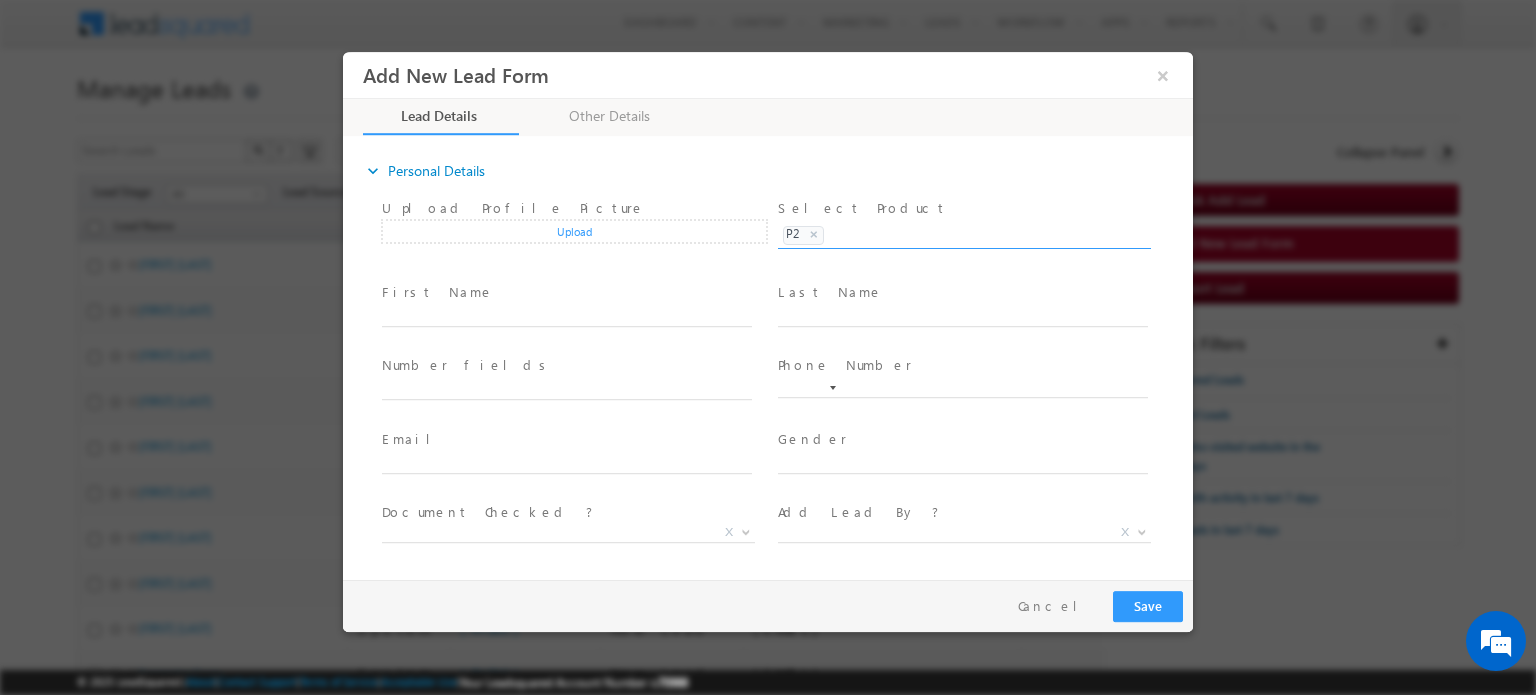click on "× P2" at bounding box center (964, 231) 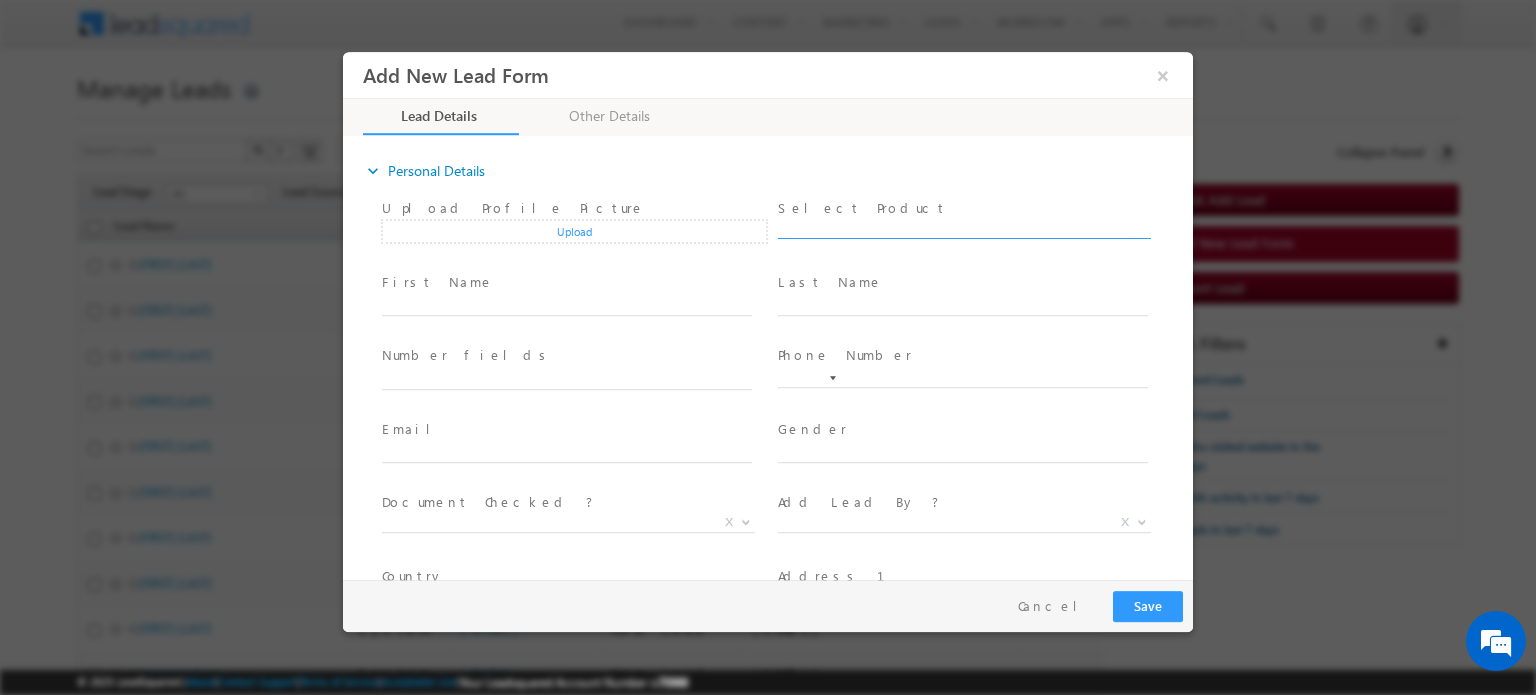 click at bounding box center [964, 228] 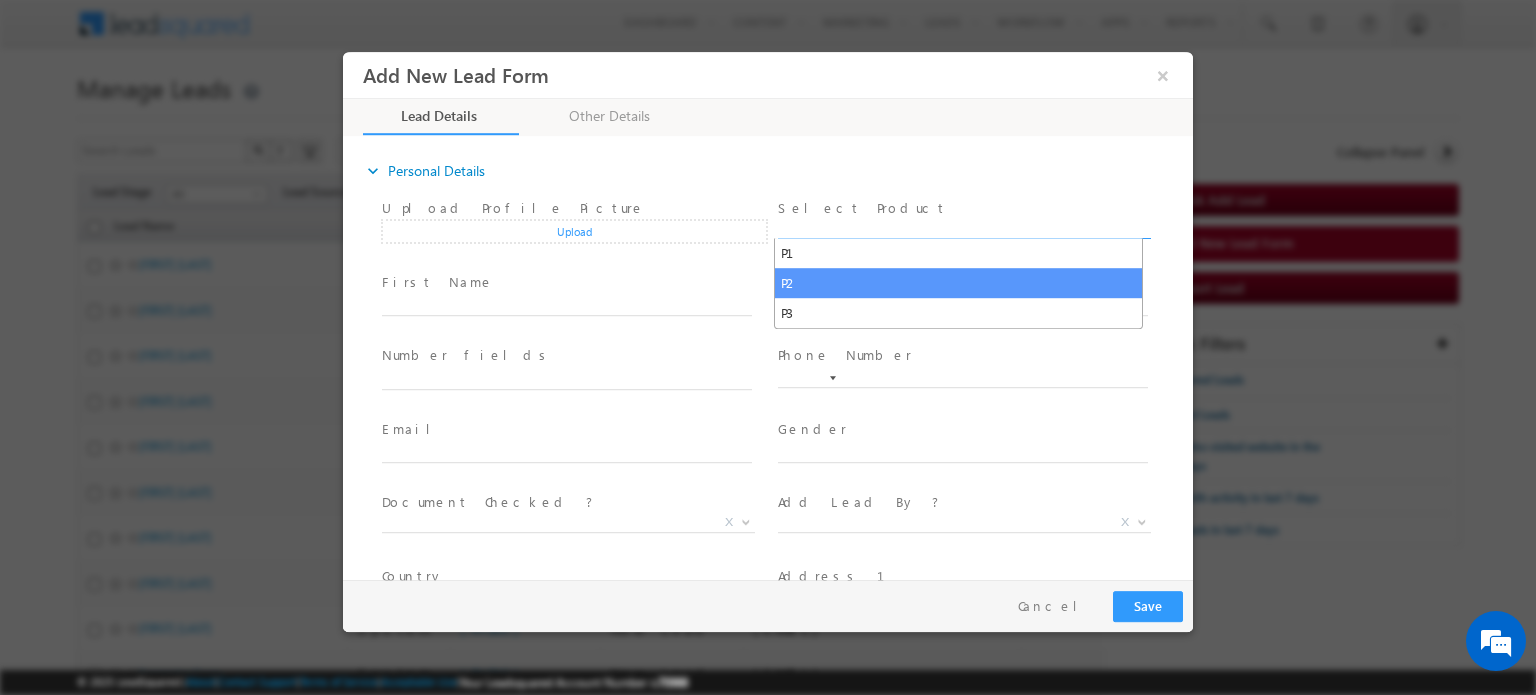 select on "P2" 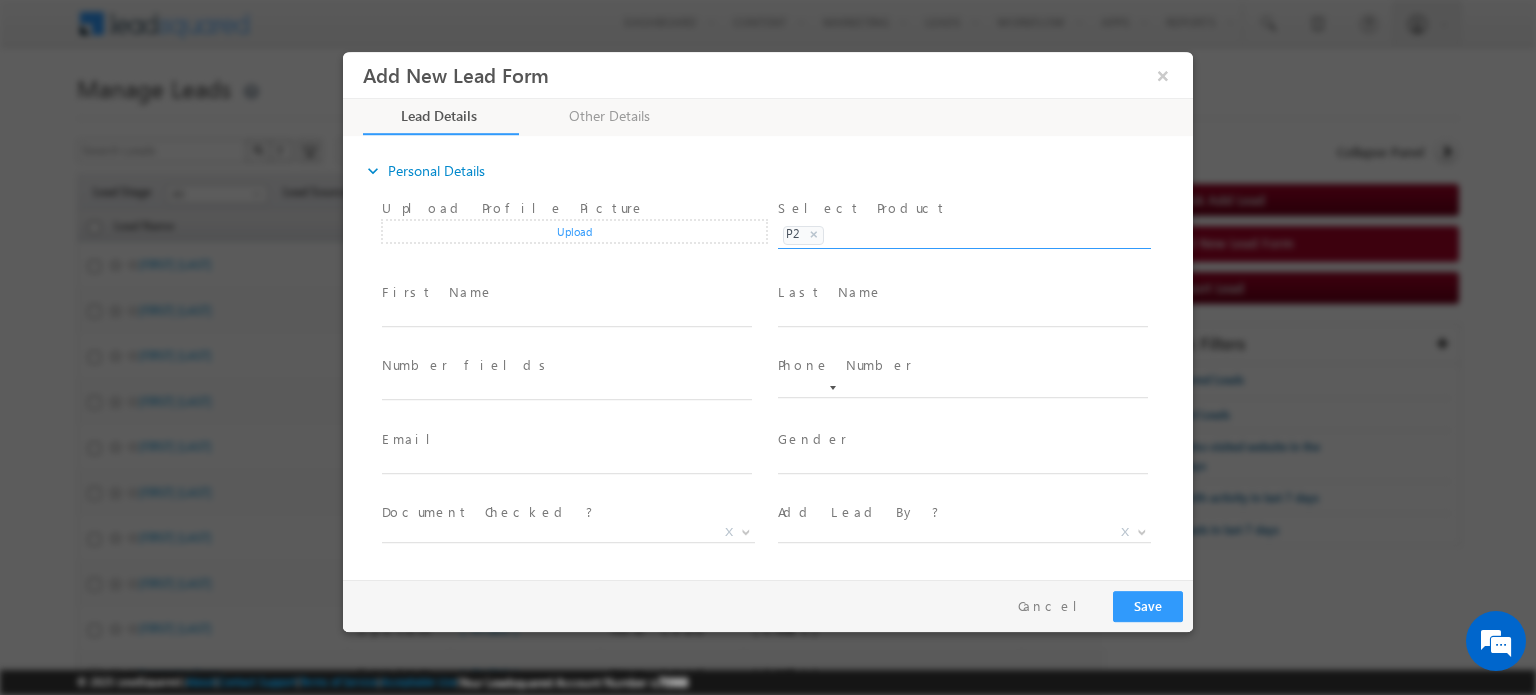 click on "× P2" at bounding box center [964, 231] 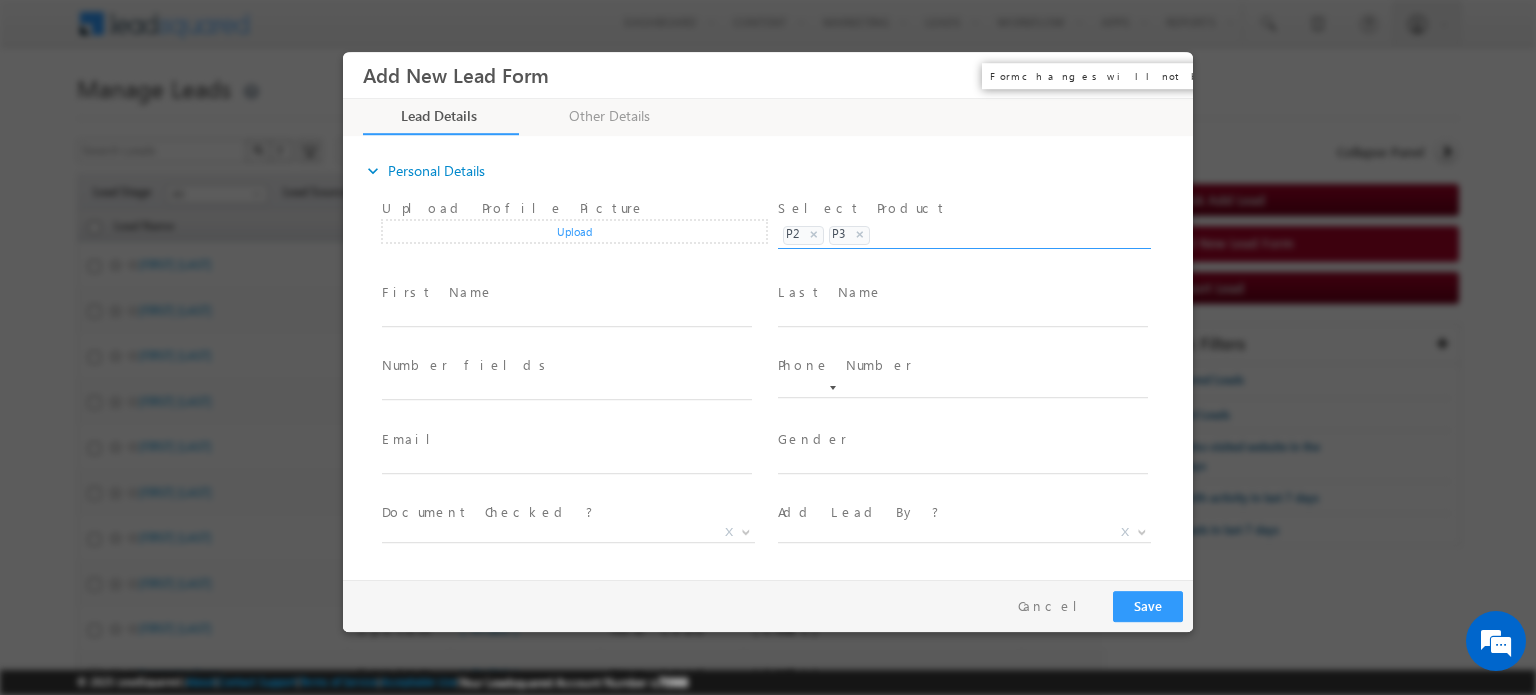click on "×" at bounding box center (1163, 74) 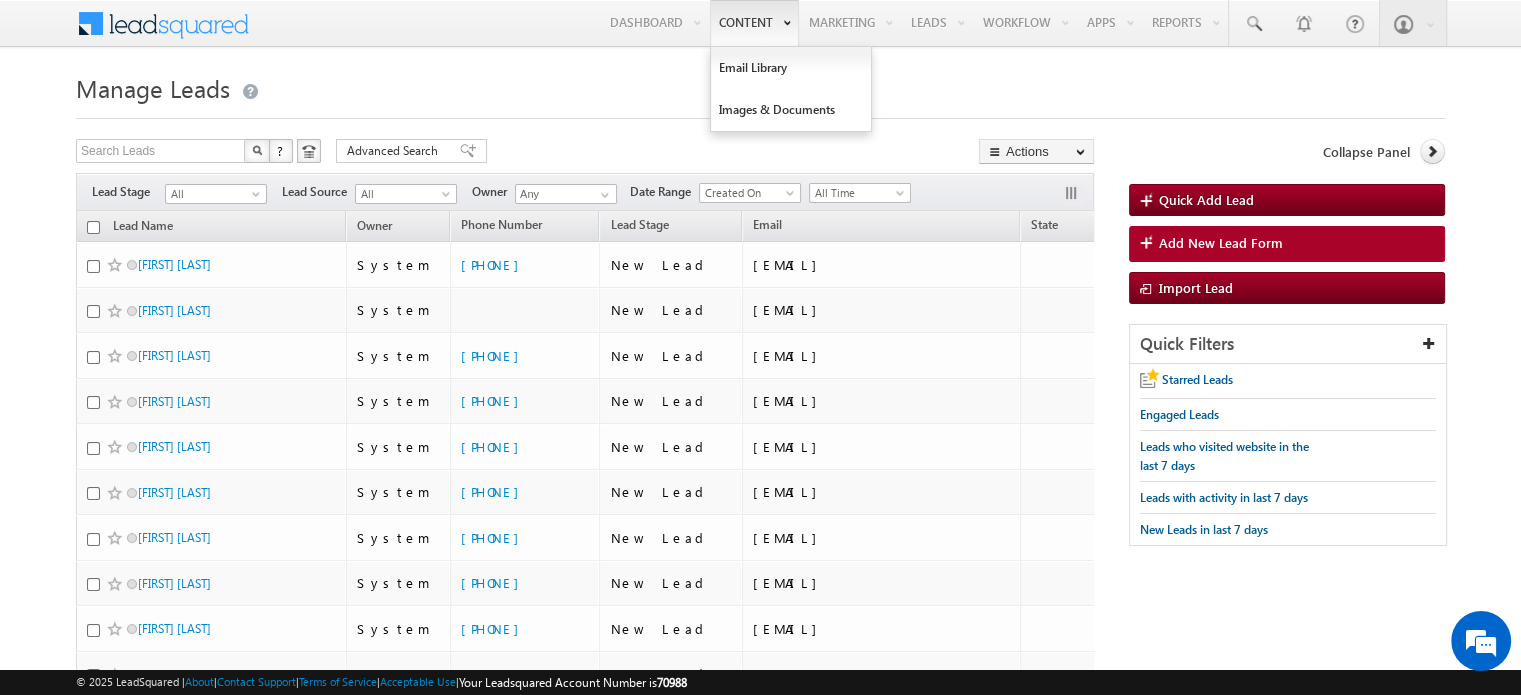 scroll, scrollTop: 0, scrollLeft: 0, axis: both 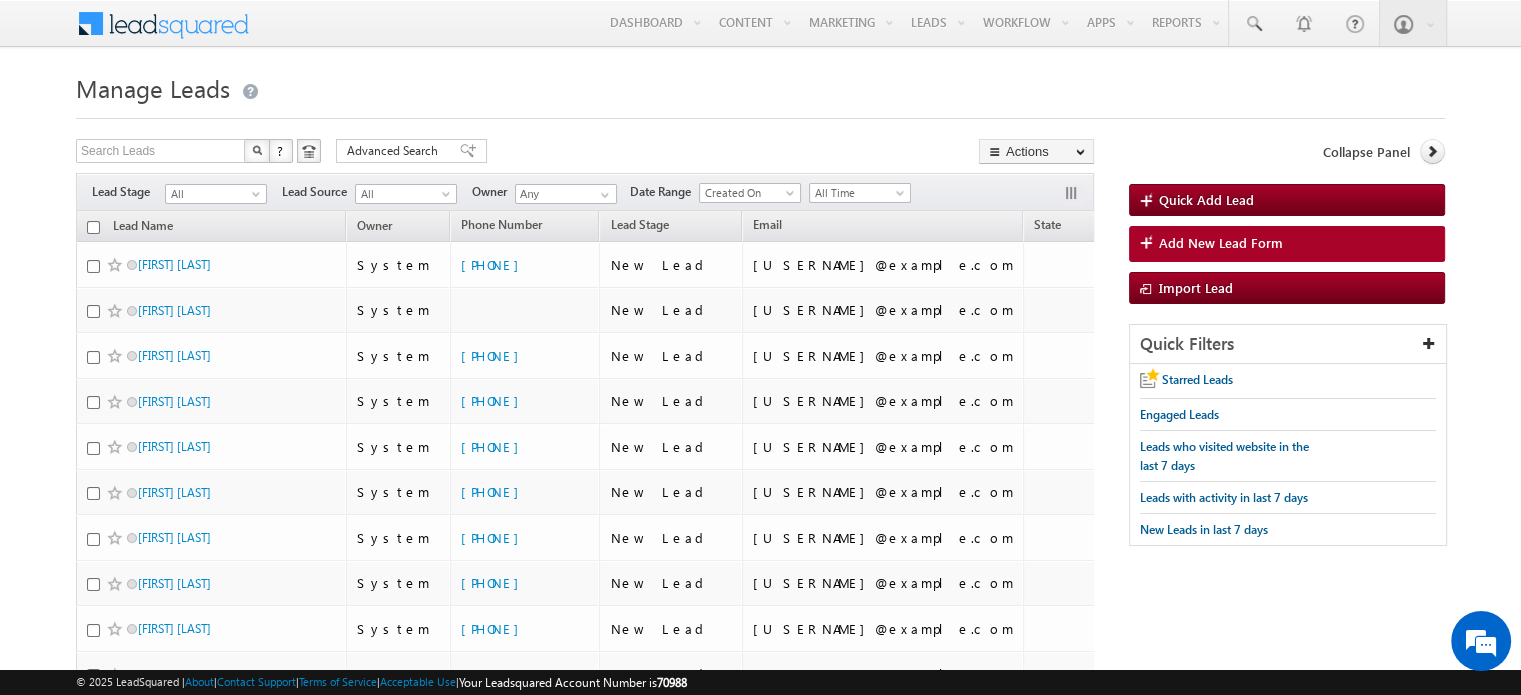 click on "Quick Add Lead Add New Lead Form Import Lead" at bounding box center [1287, 244] 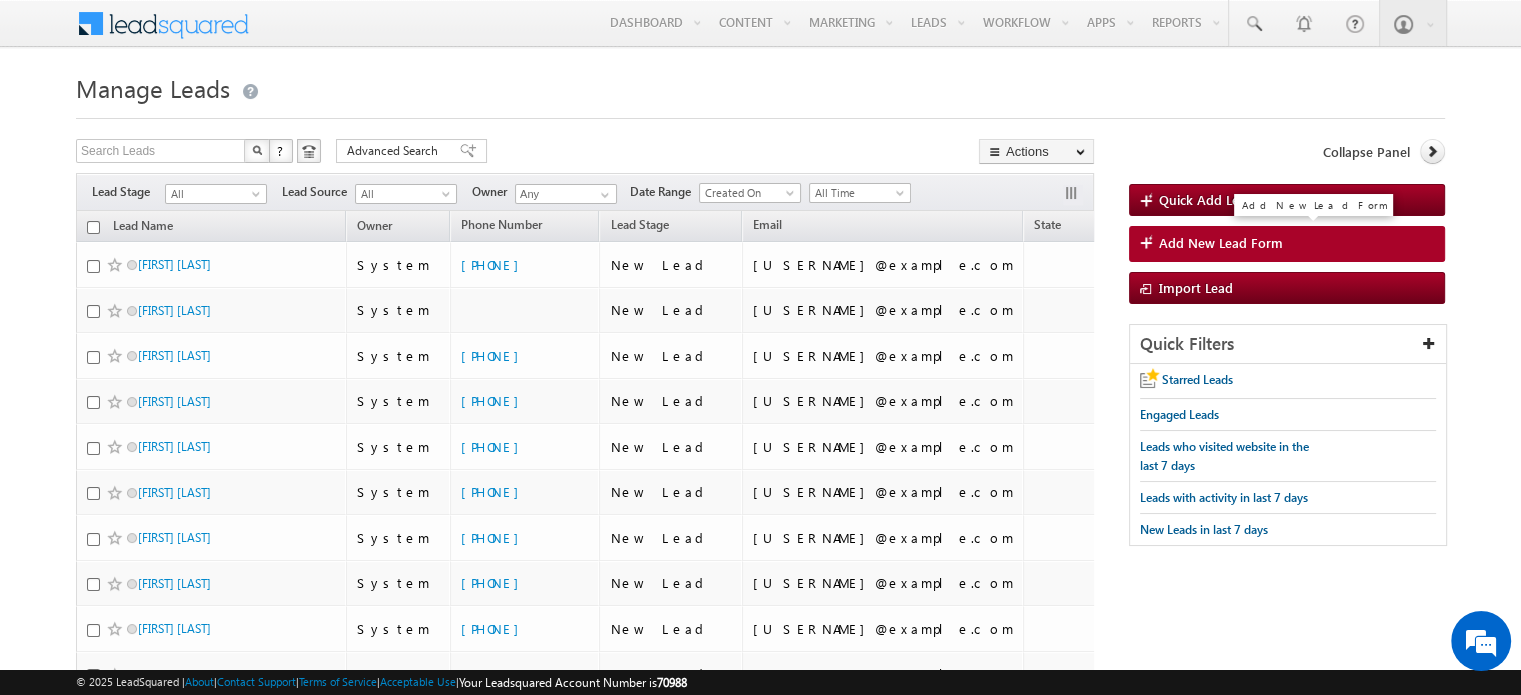 click on "Add New Lead Form" at bounding box center [1287, 244] 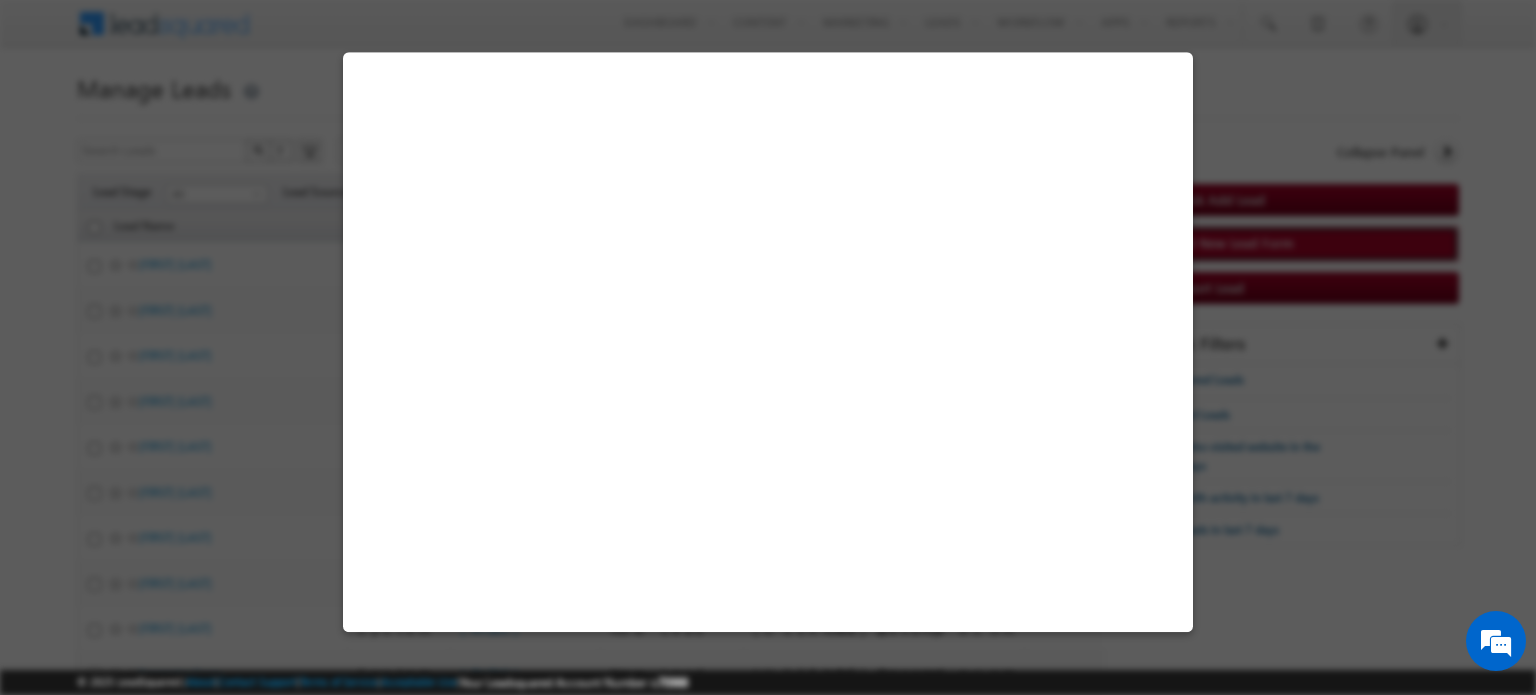 select on "Direct Traffic" 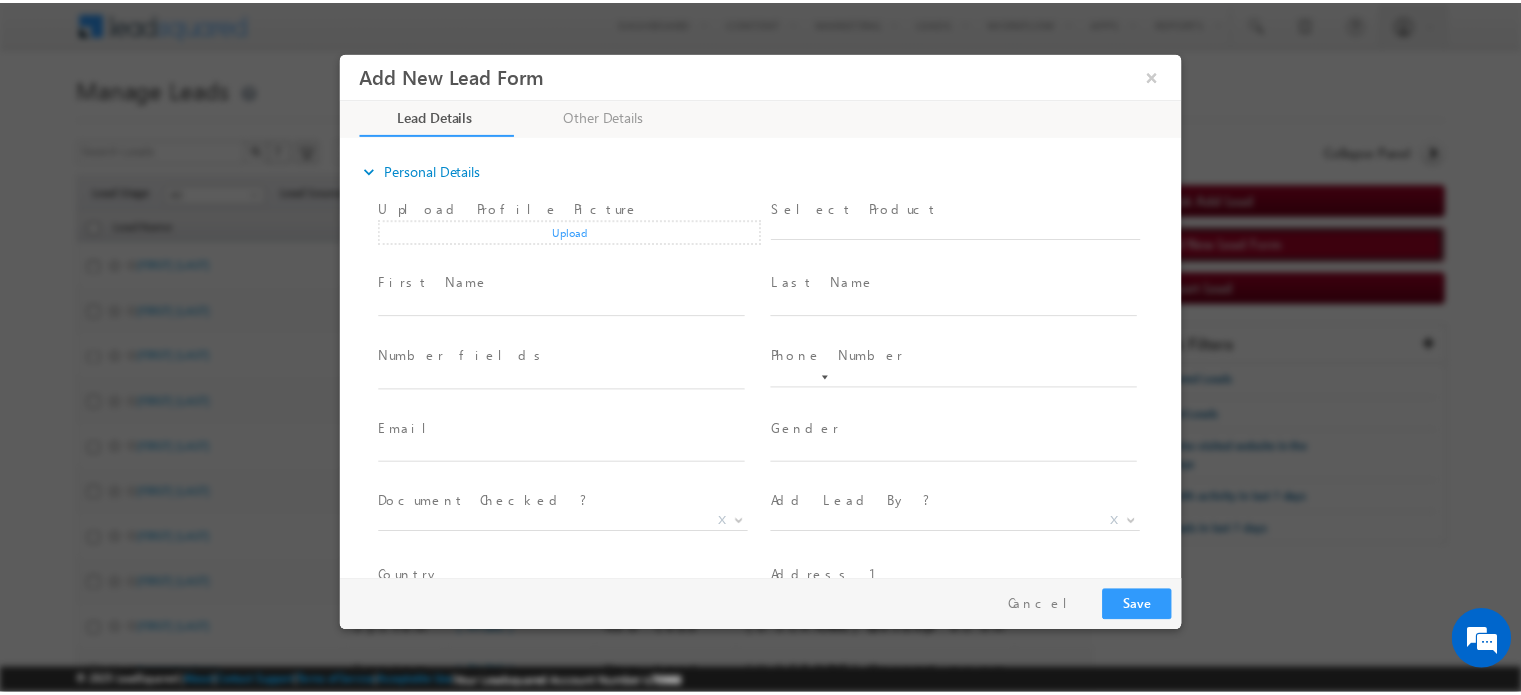 scroll, scrollTop: 0, scrollLeft: 0, axis: both 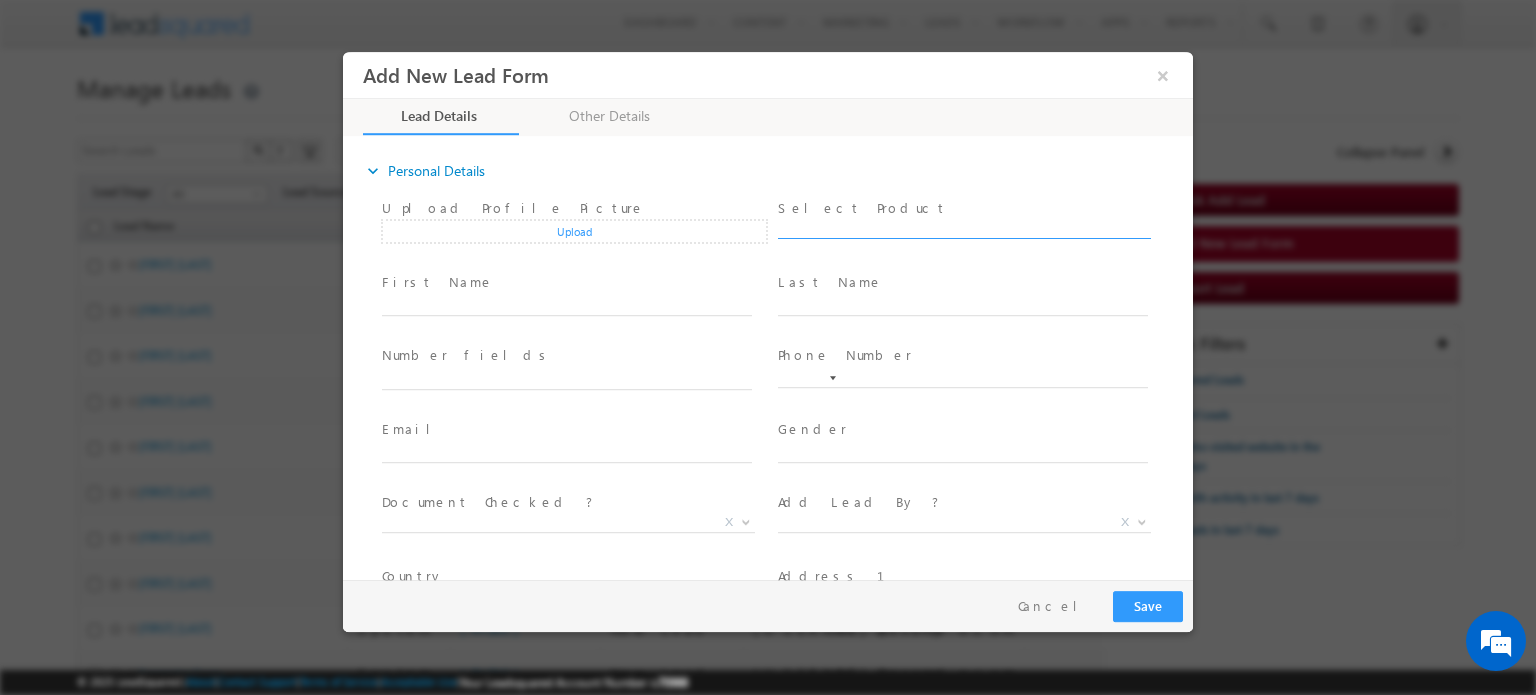 click at bounding box center [964, 228] 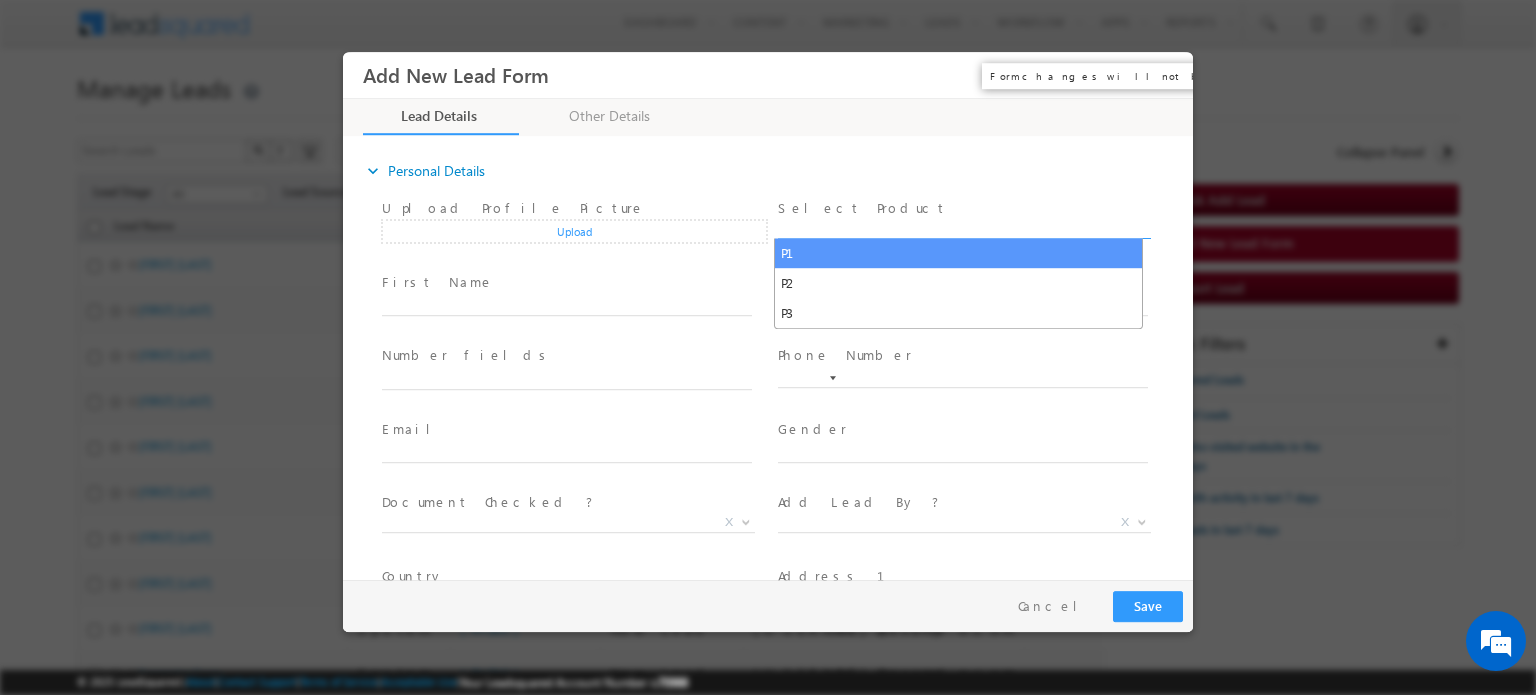 click on "×" at bounding box center [1163, 74] 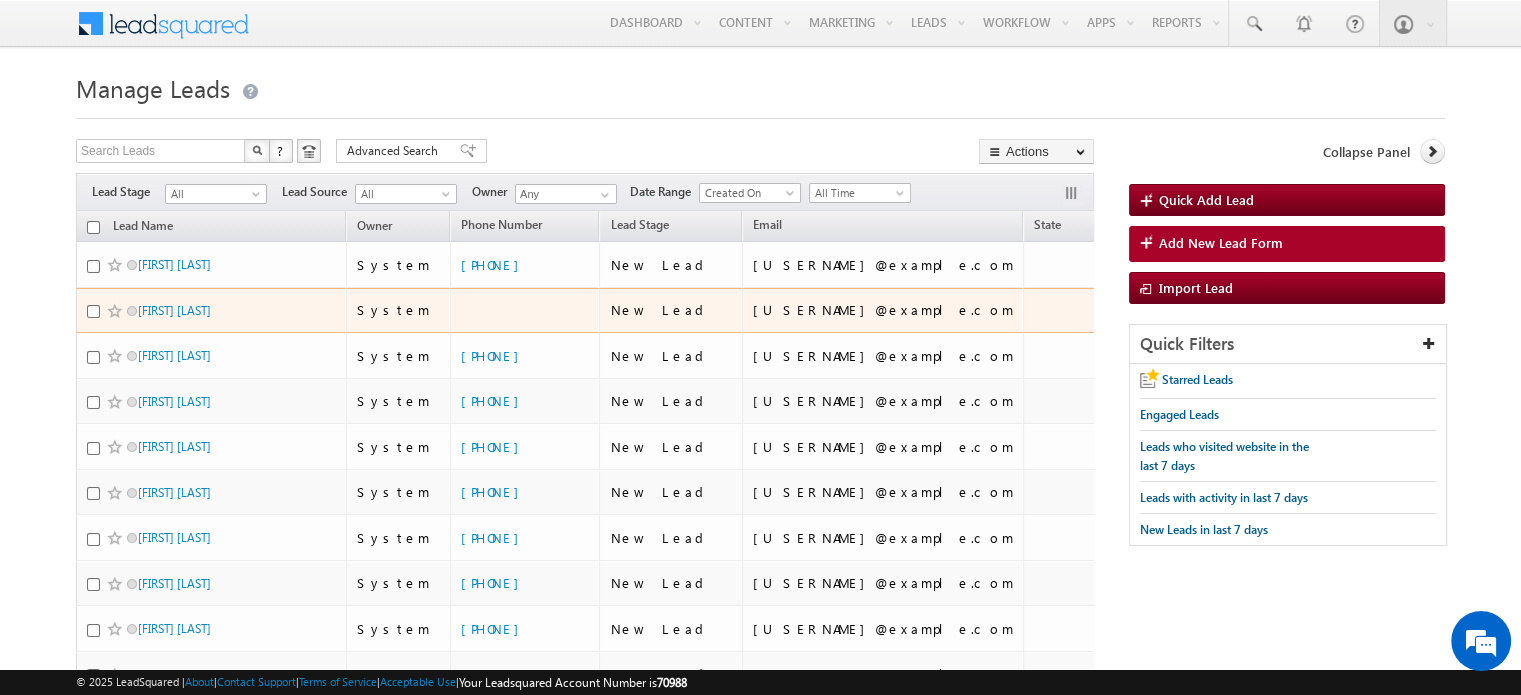 scroll, scrollTop: 0, scrollLeft: 0, axis: both 